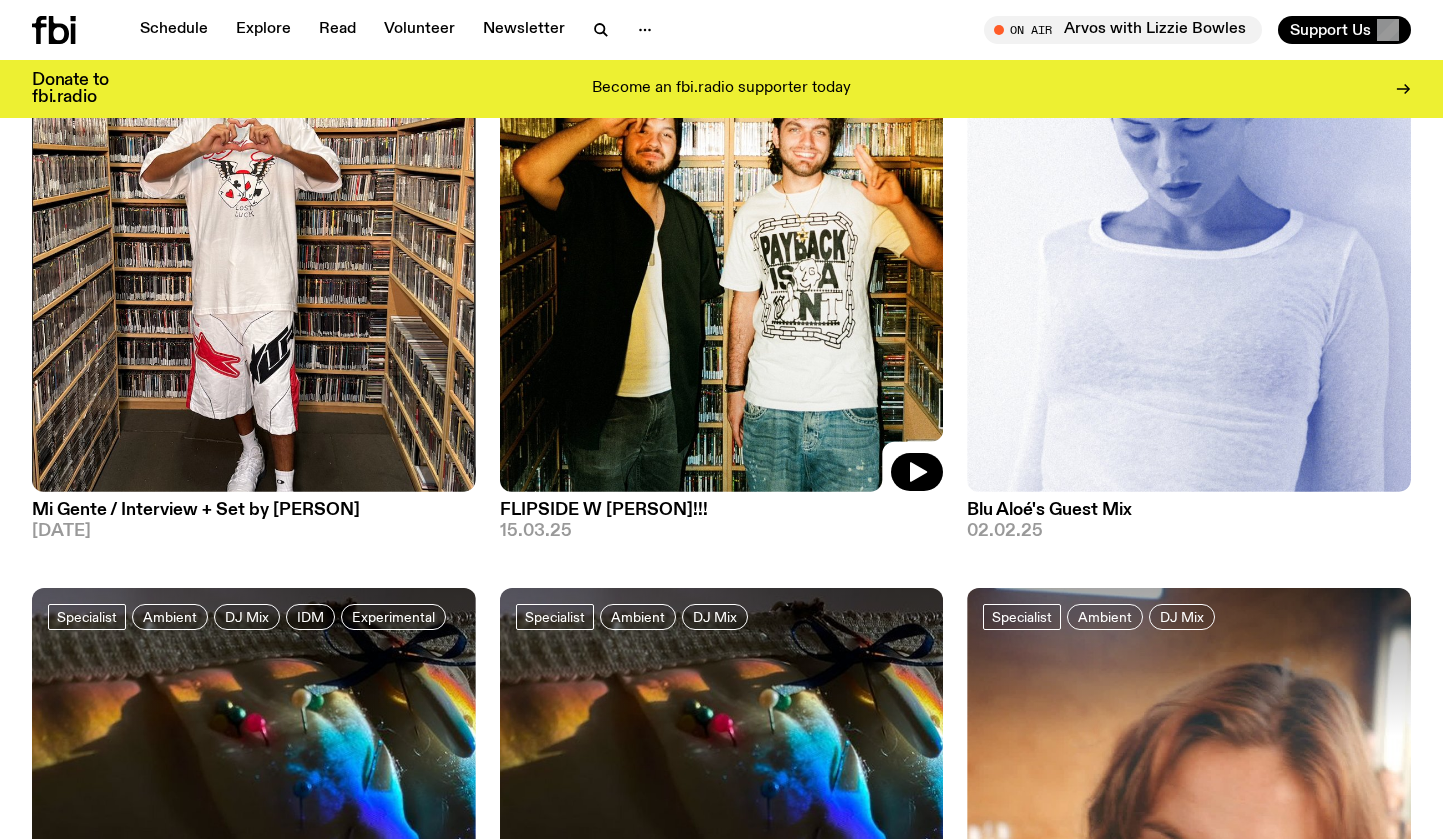 scroll, scrollTop: 394, scrollLeft: 0, axis: vertical 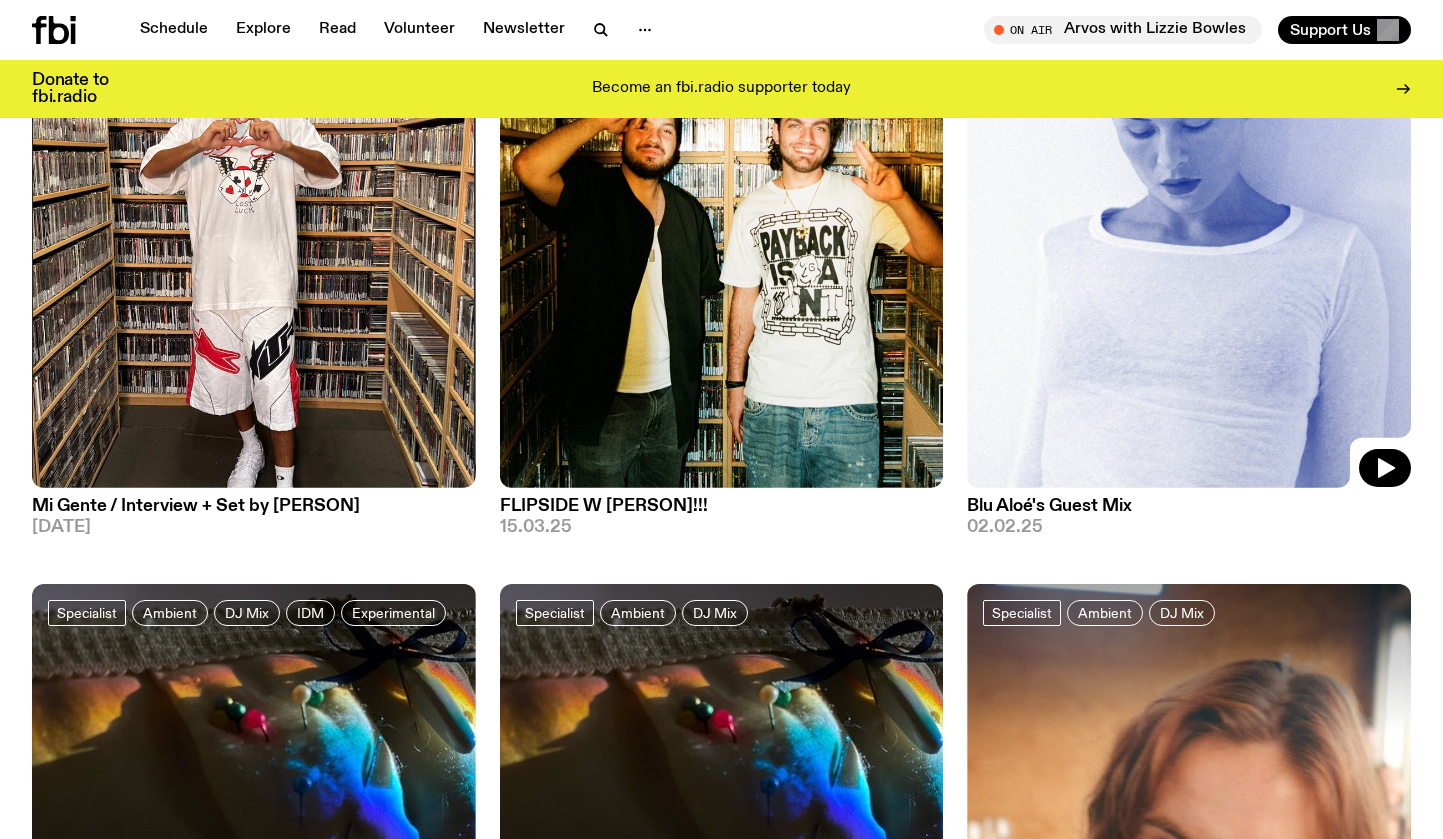 click at bounding box center (1189, 192) 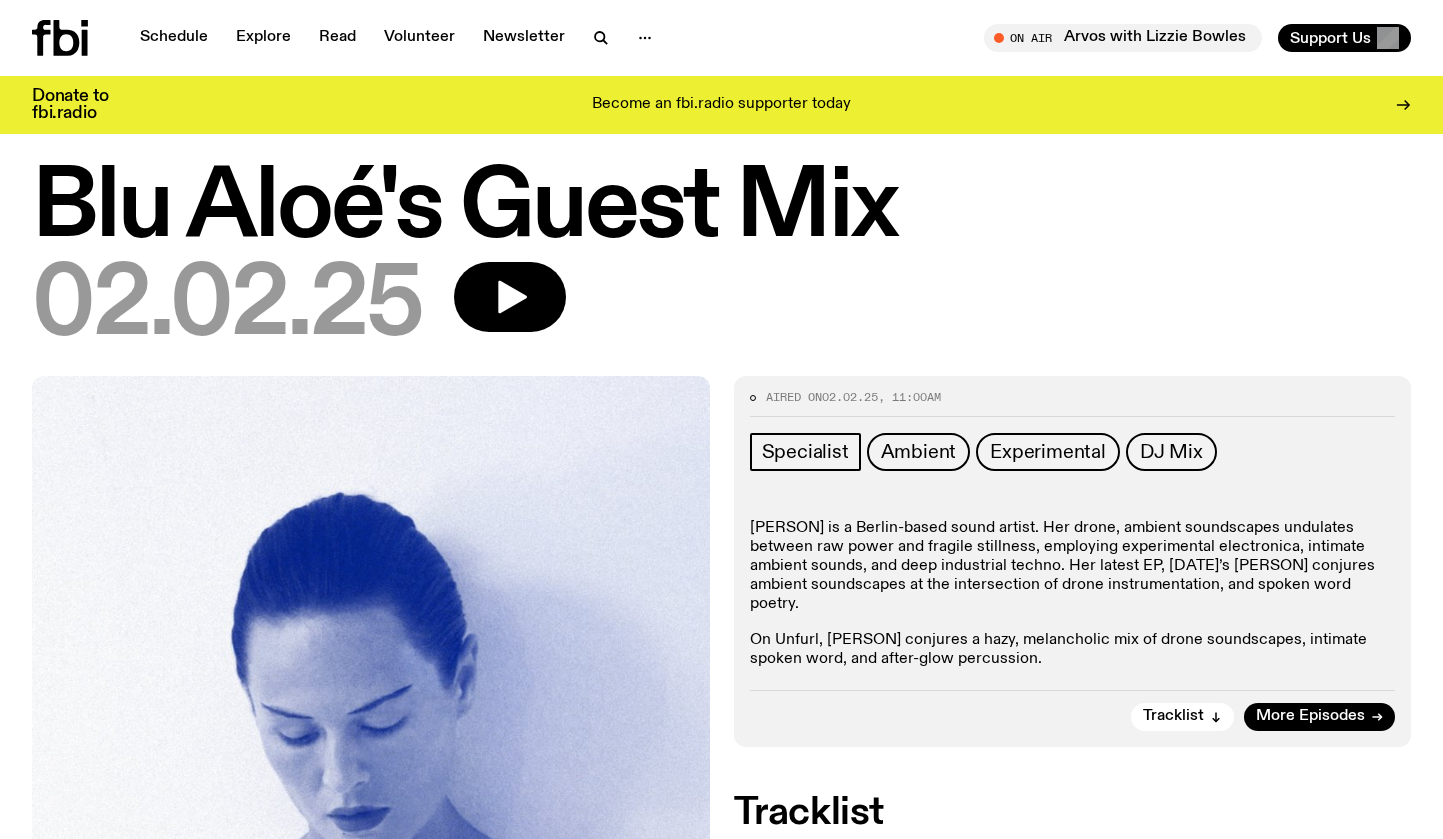 scroll, scrollTop: 0, scrollLeft: 0, axis: both 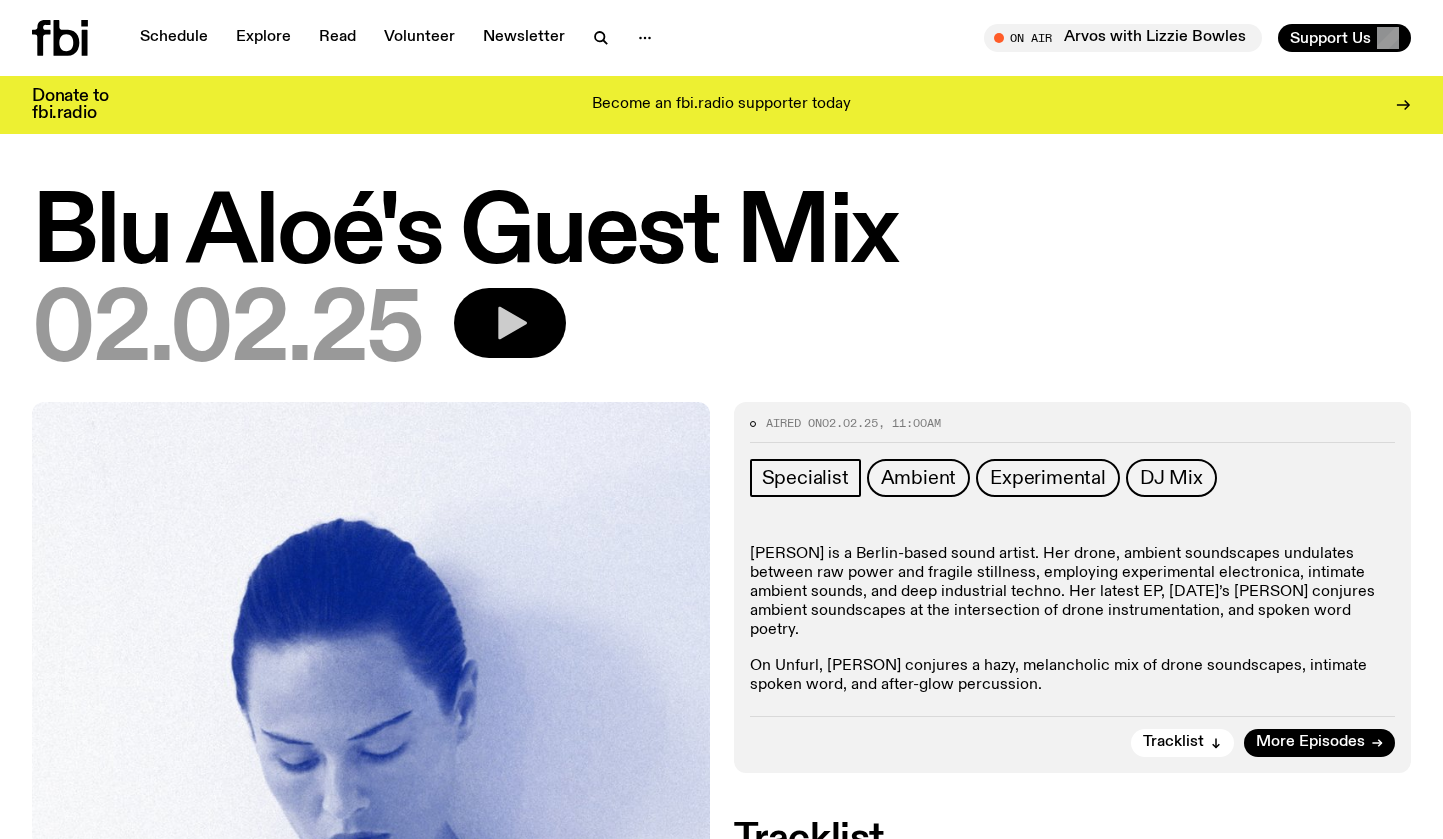 click 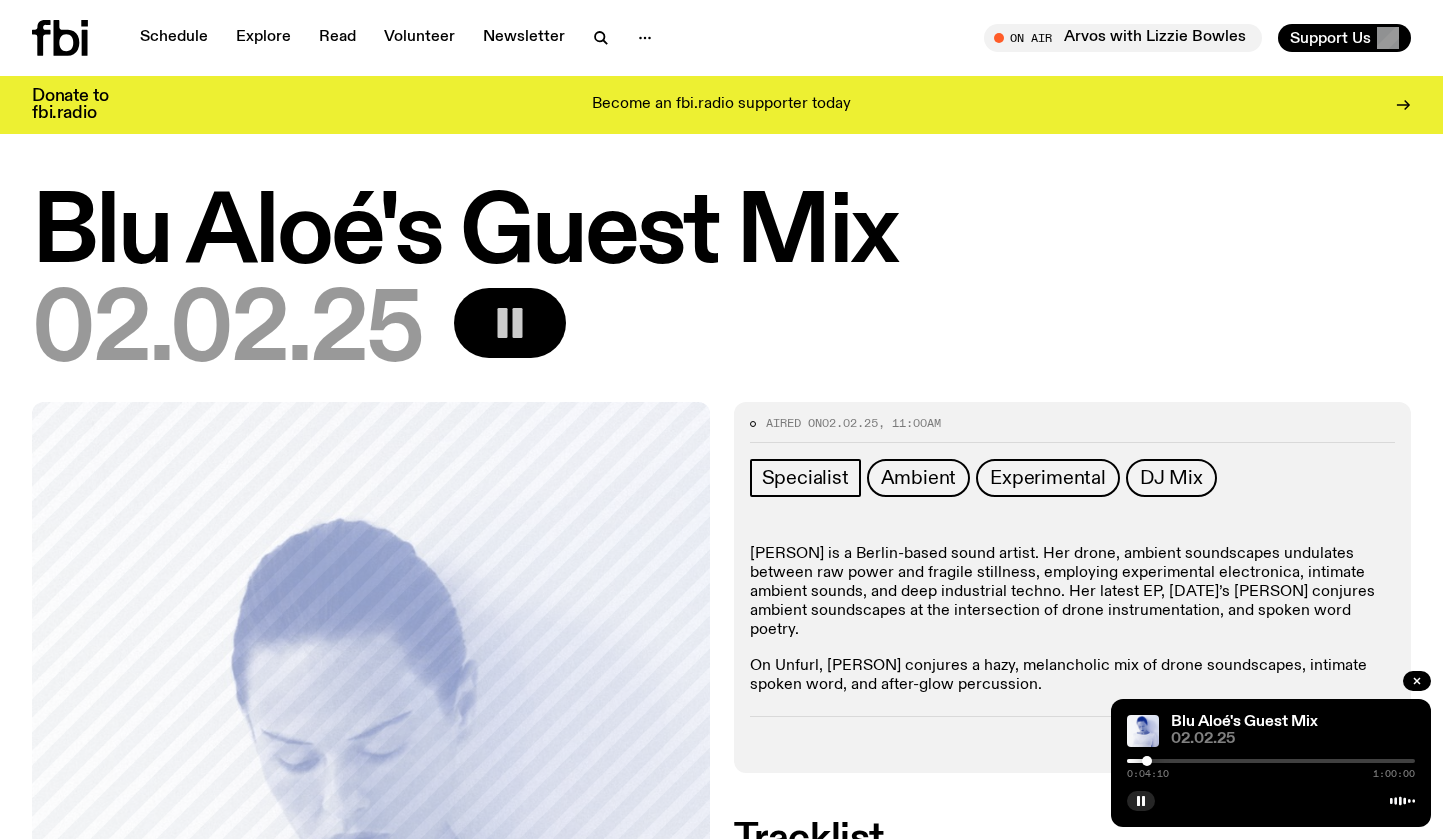 drag, startPoint x: 1129, startPoint y: 758, endPoint x: 1147, endPoint y: 757, distance: 18.027756 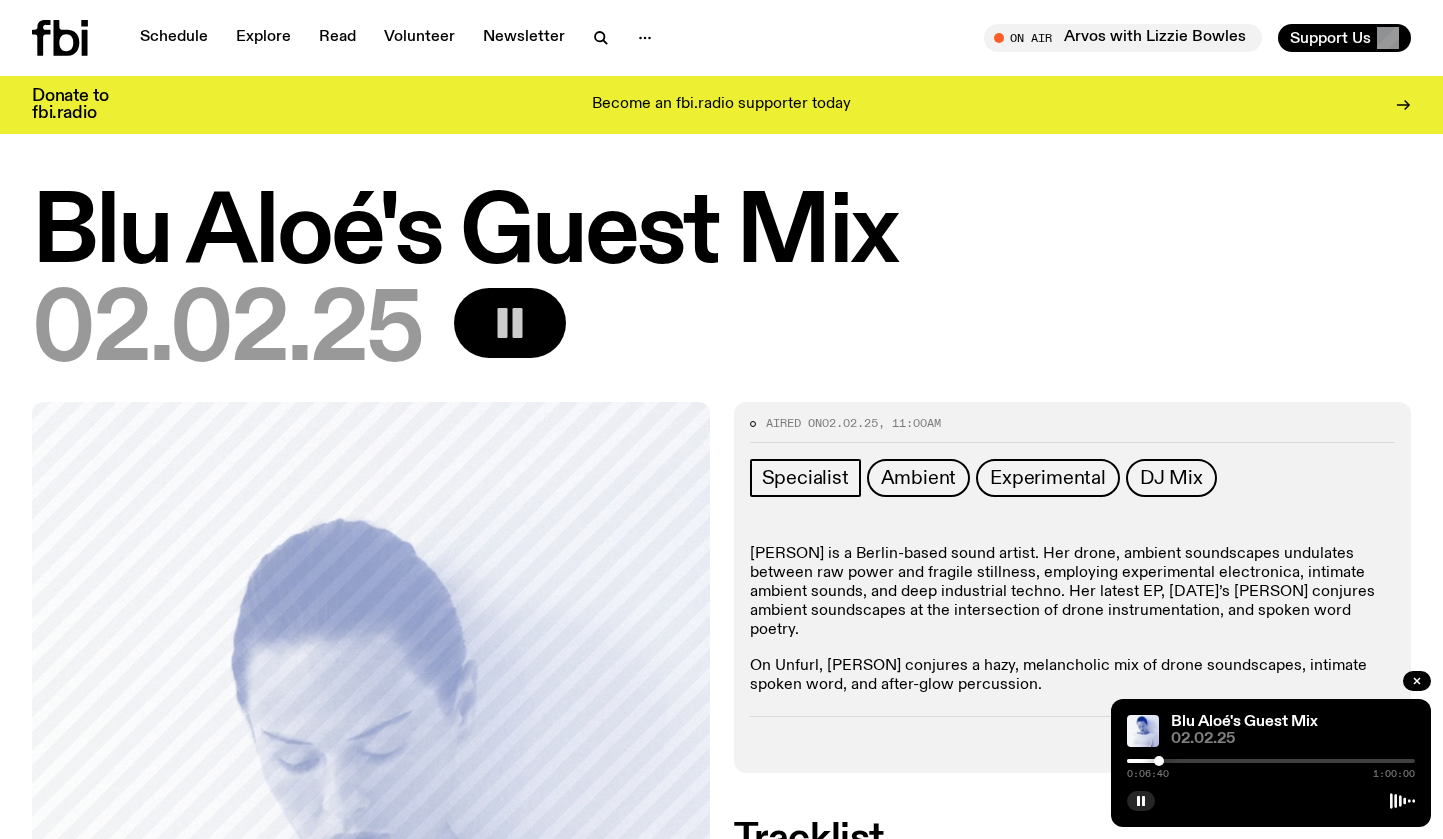 drag, startPoint x: 1150, startPoint y: 758, endPoint x: 1165, endPoint y: 757, distance: 15.033297 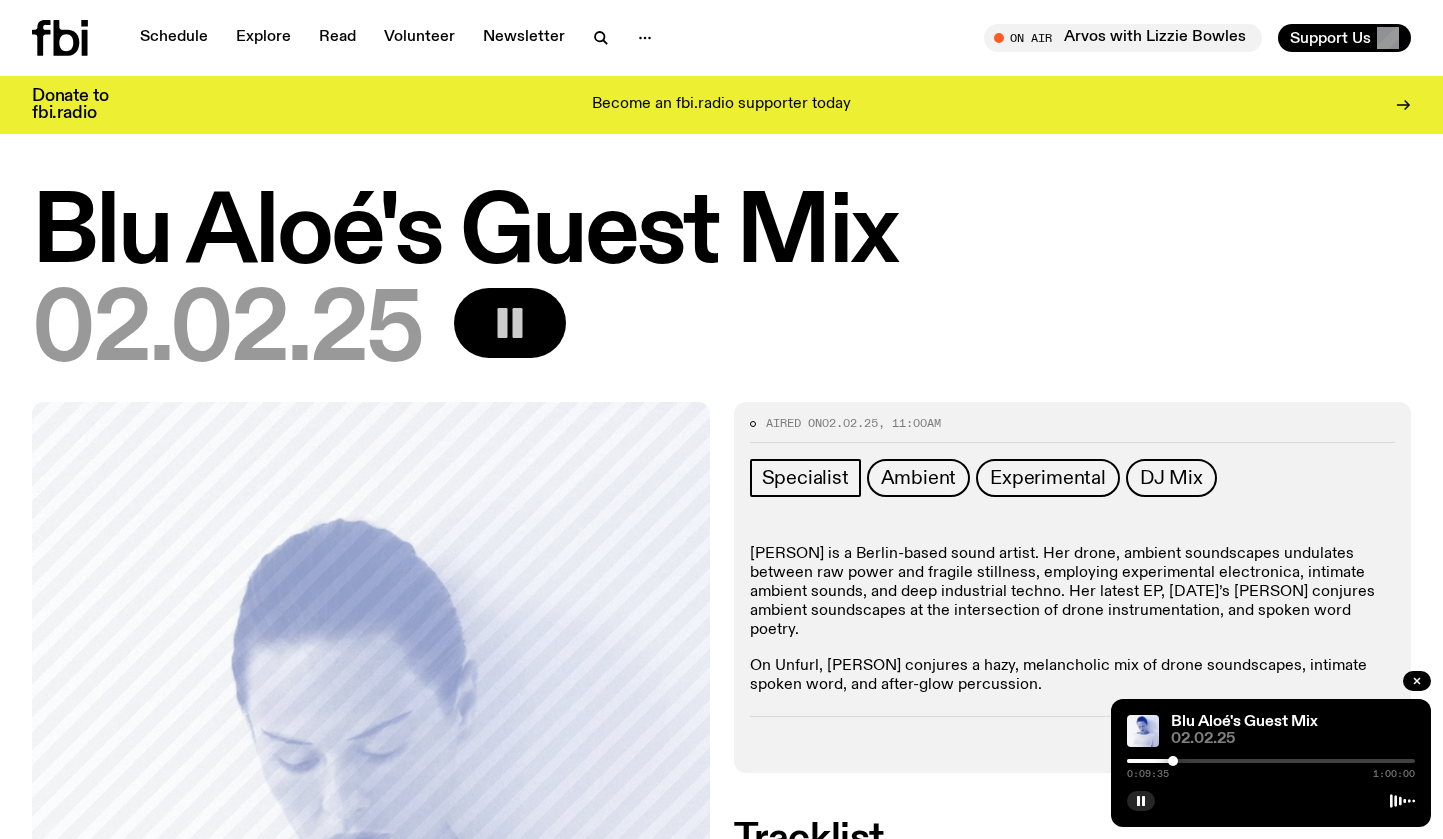 click at bounding box center [1173, 761] 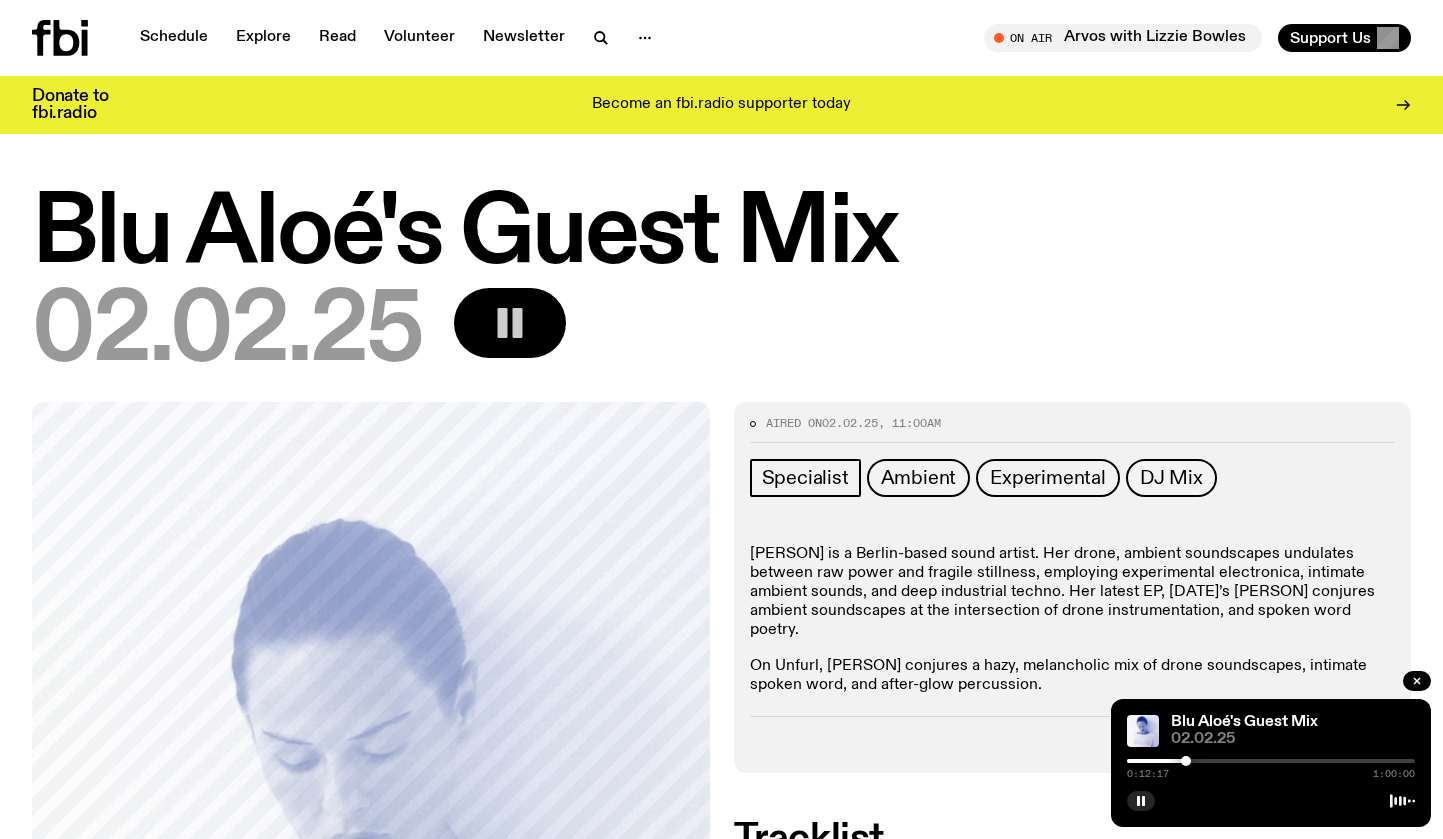 drag, startPoint x: 1175, startPoint y: 757, endPoint x: 1186, endPoint y: 757, distance: 11 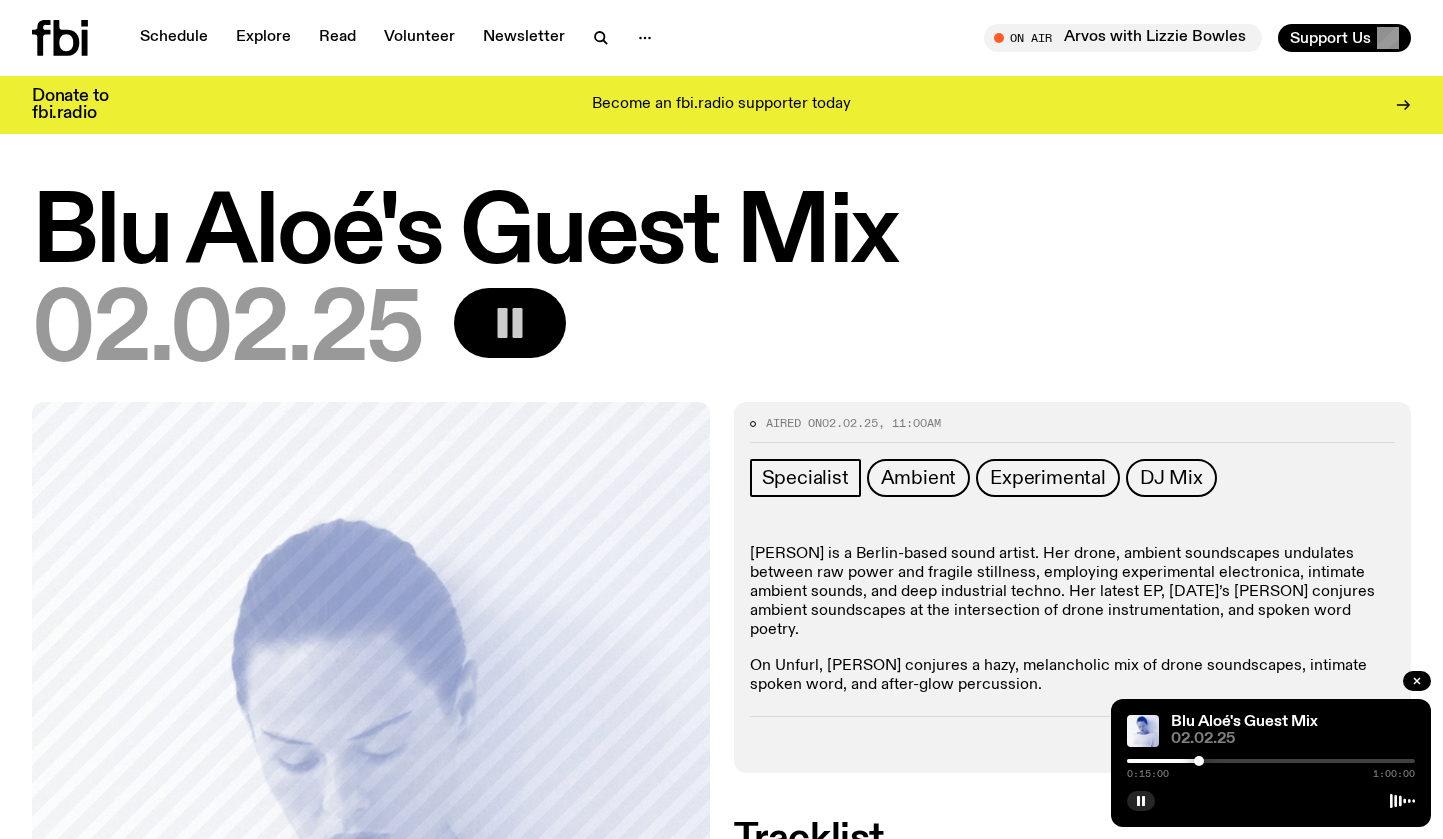 drag, startPoint x: 1186, startPoint y: 762, endPoint x: 1199, endPoint y: 762, distance: 13 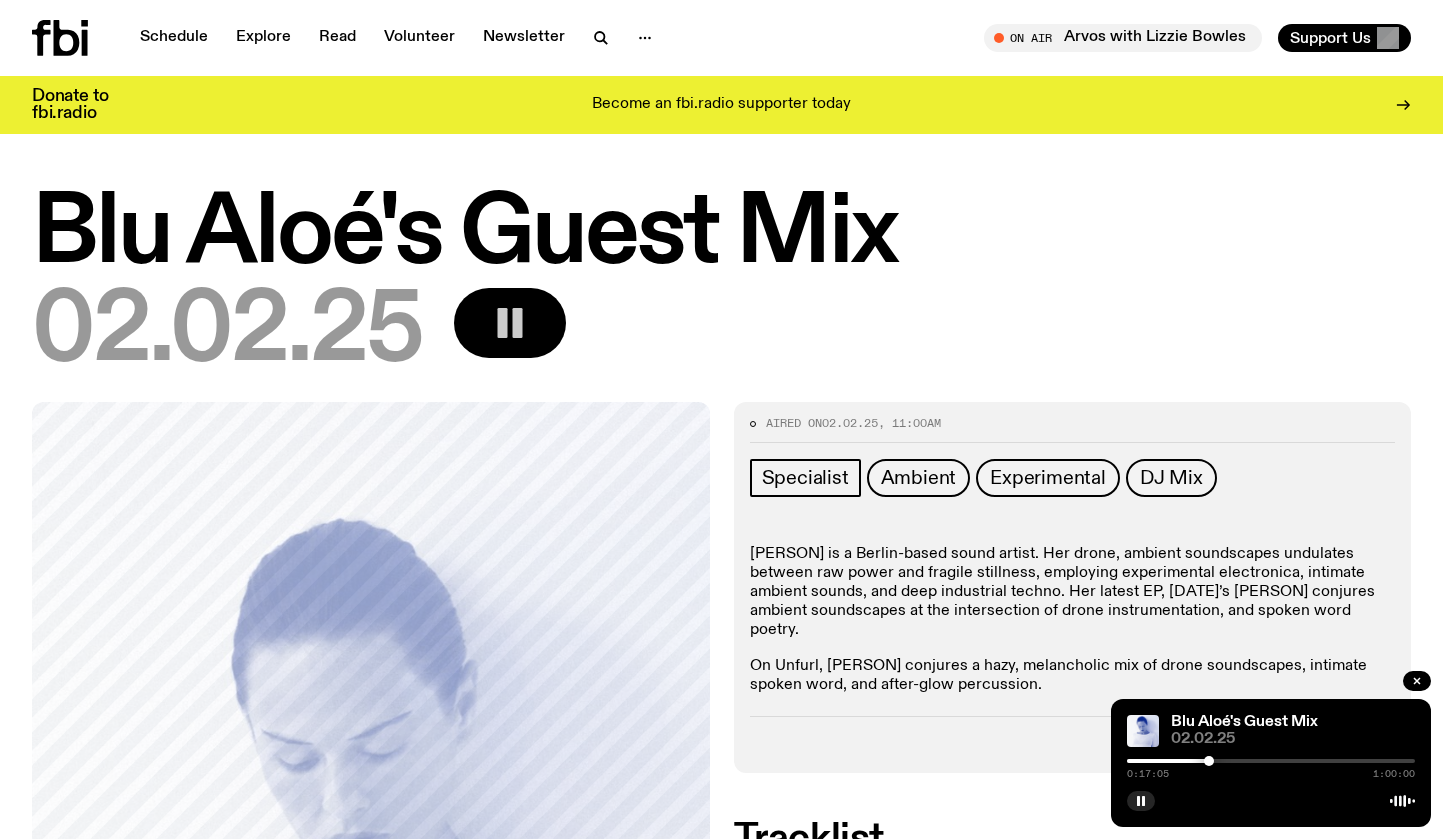 drag, startPoint x: 1201, startPoint y: 761, endPoint x: 1213, endPoint y: 760, distance: 12.0415945 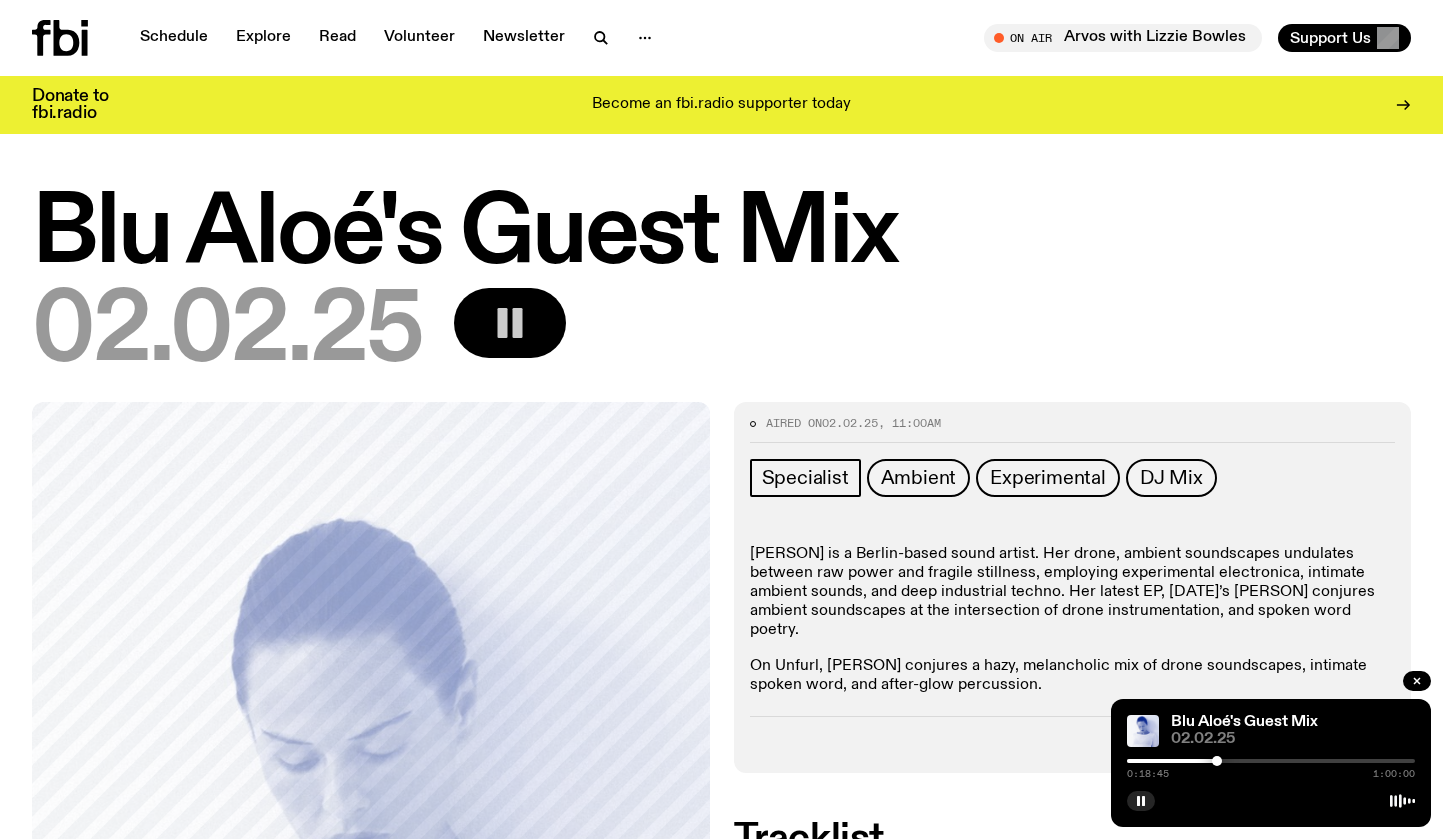 click at bounding box center [1217, 761] 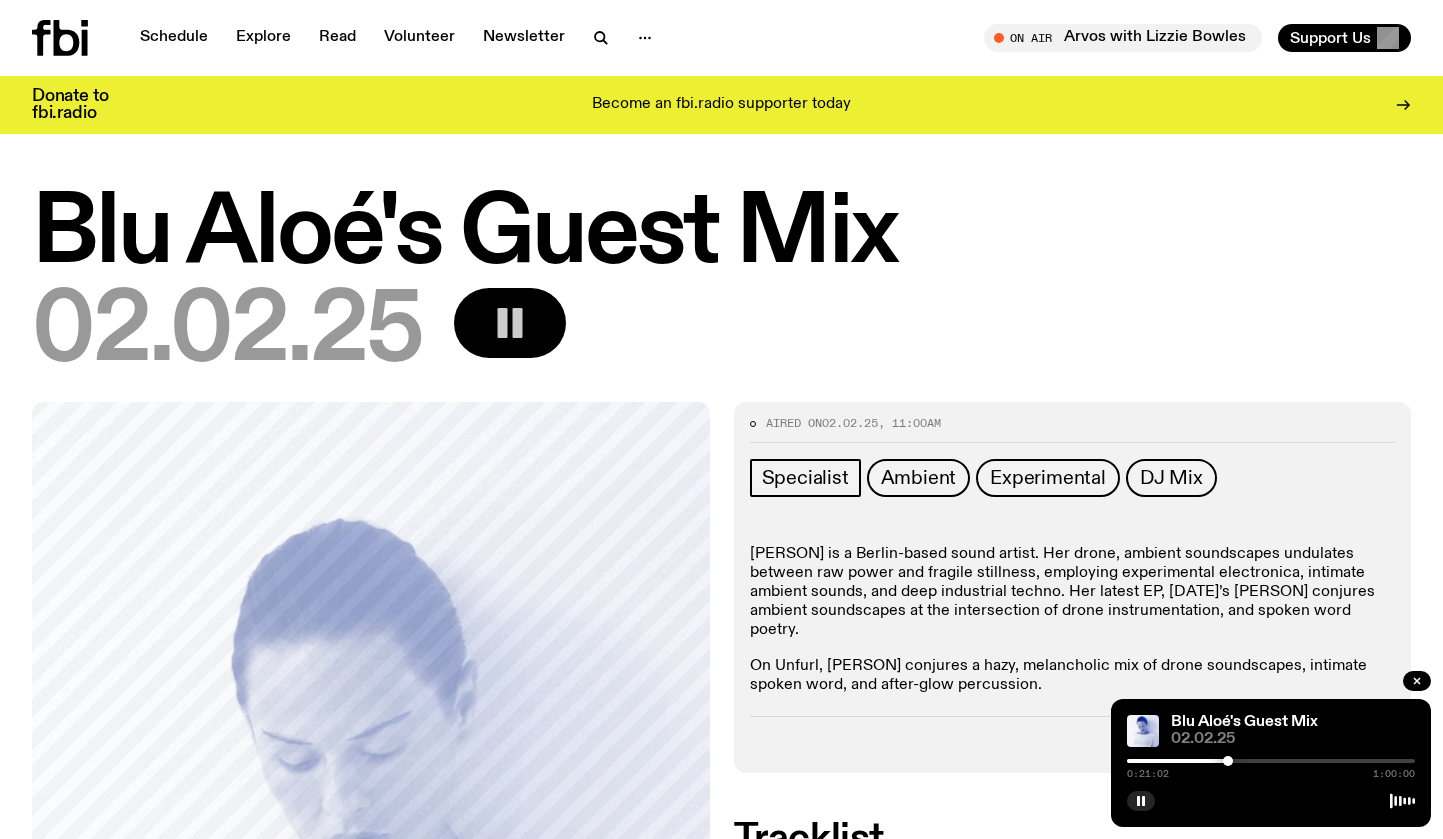 click at bounding box center [1228, 761] 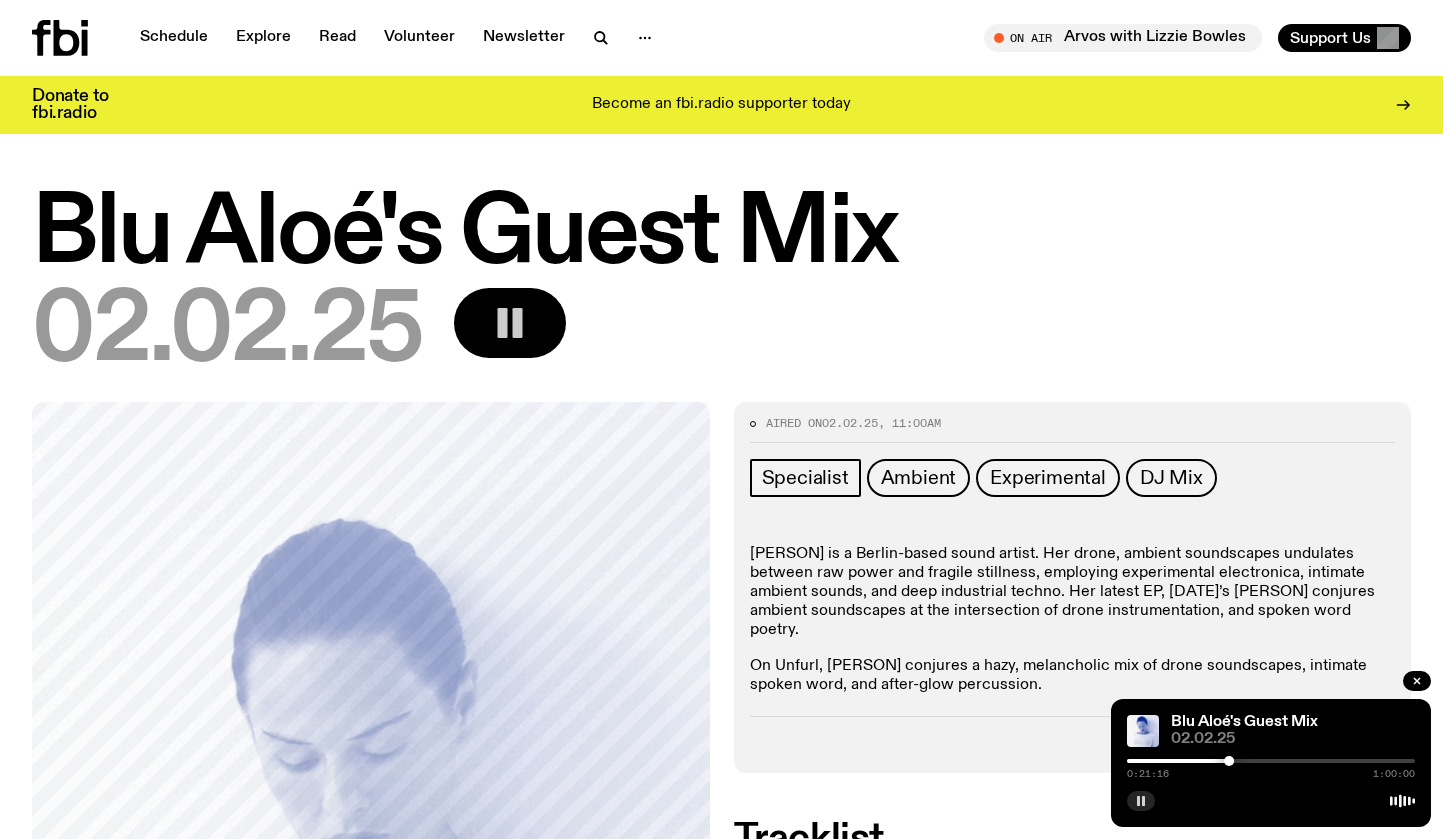 click 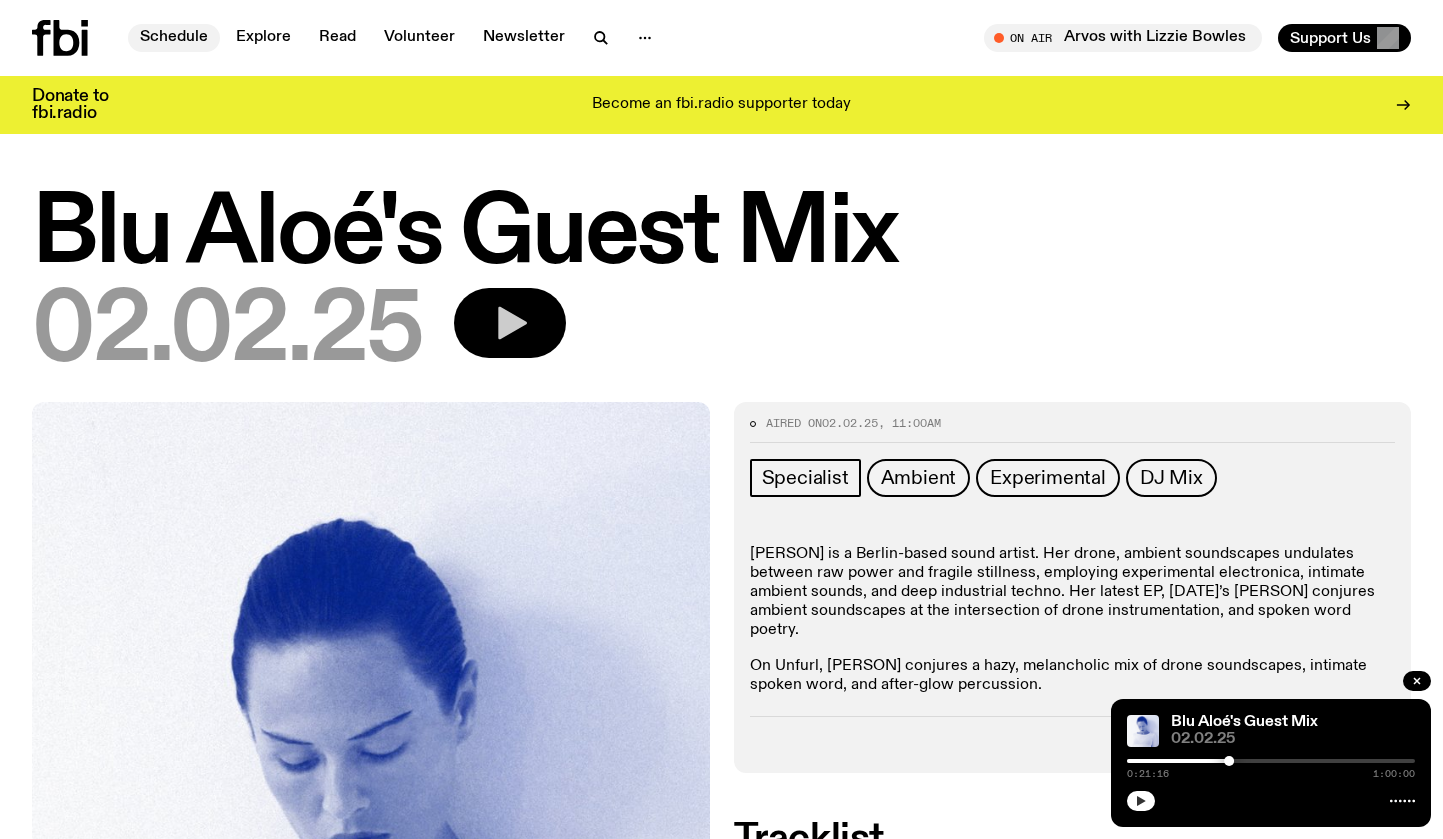 click on "Schedule" at bounding box center (174, 38) 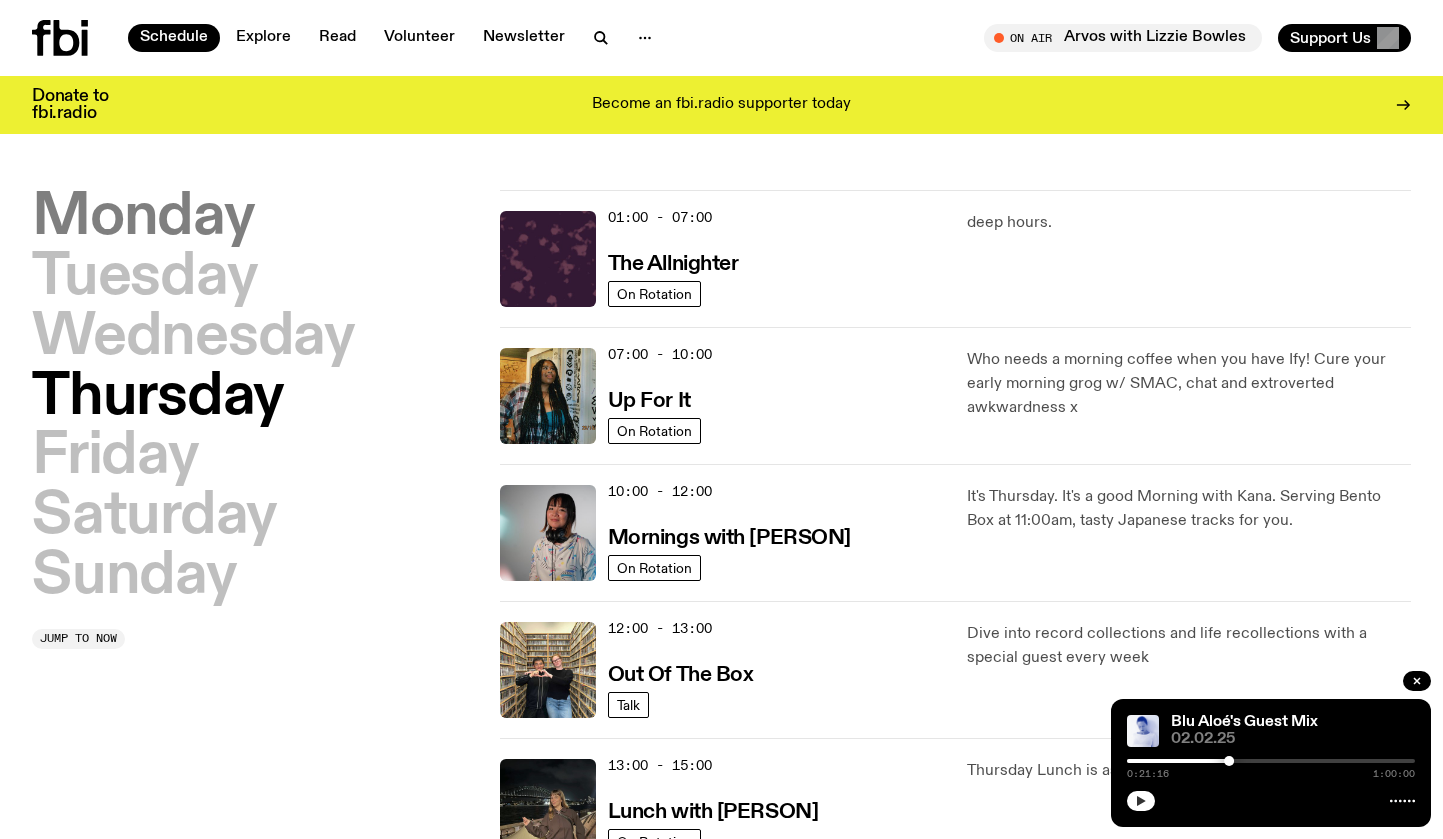 click on "Monday" at bounding box center [143, 218] 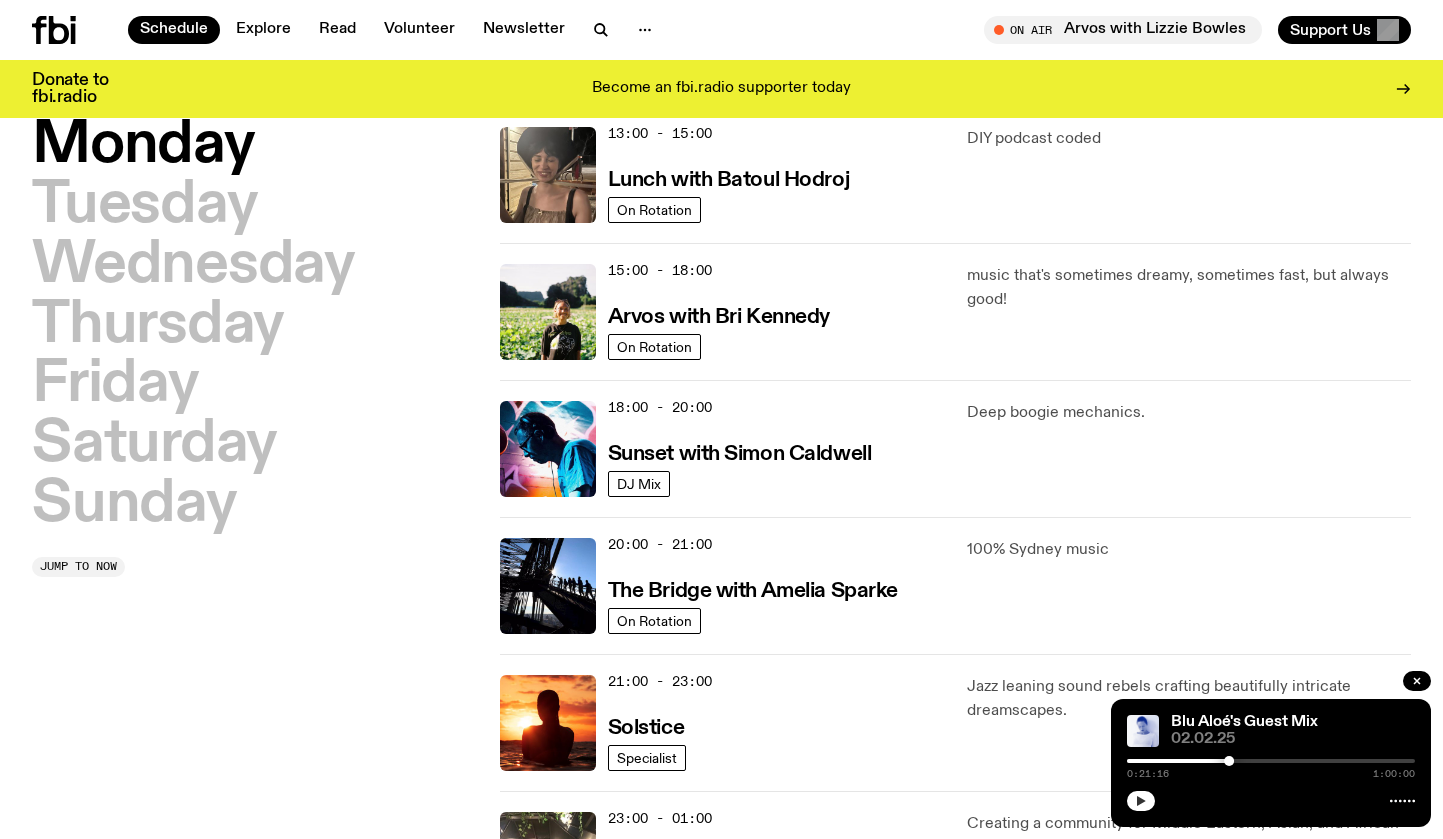 scroll, scrollTop: 645, scrollLeft: 0, axis: vertical 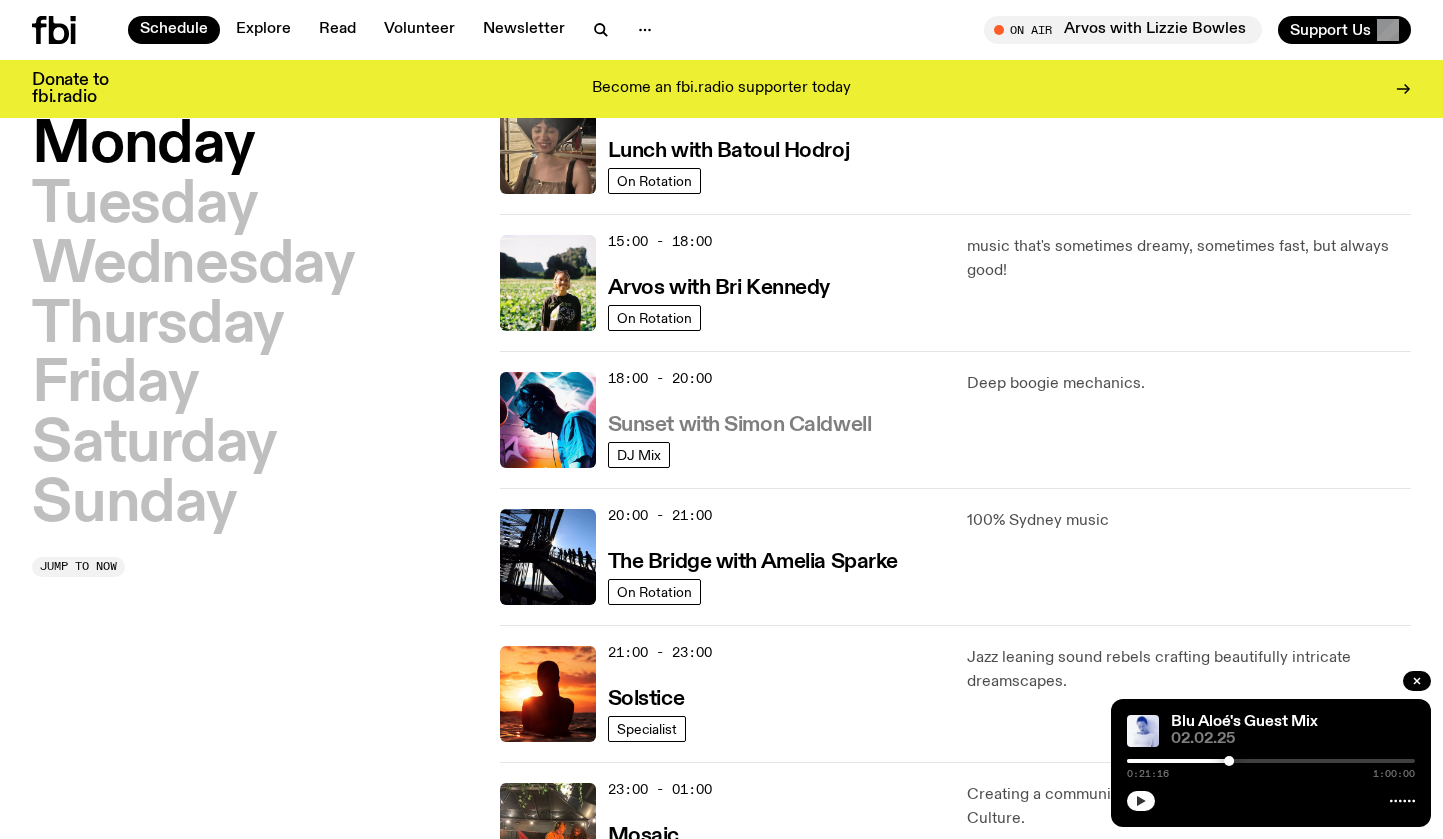 click on "Sunset with Simon Caldwell" at bounding box center (740, 425) 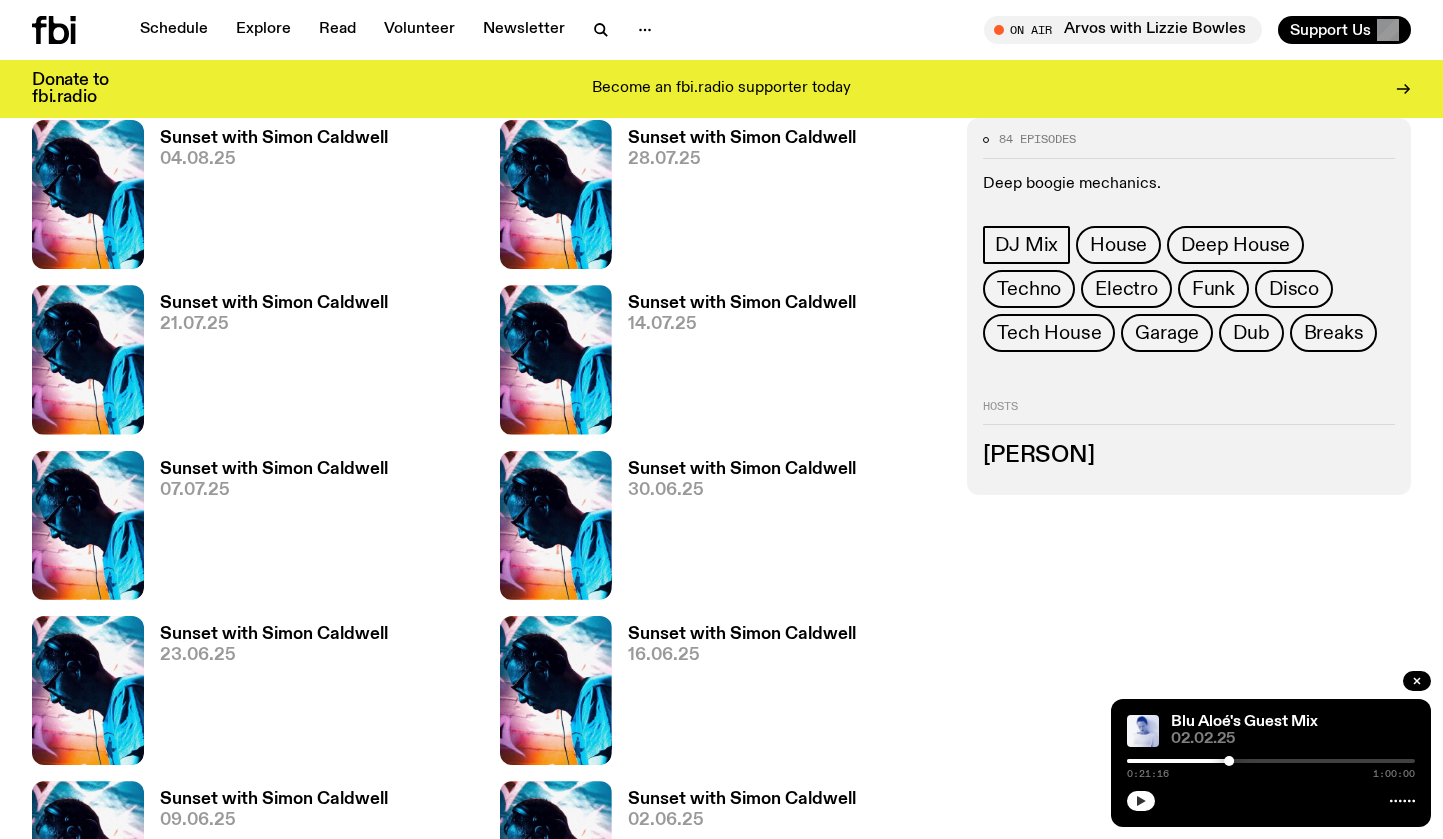 scroll, scrollTop: 1026, scrollLeft: 0, axis: vertical 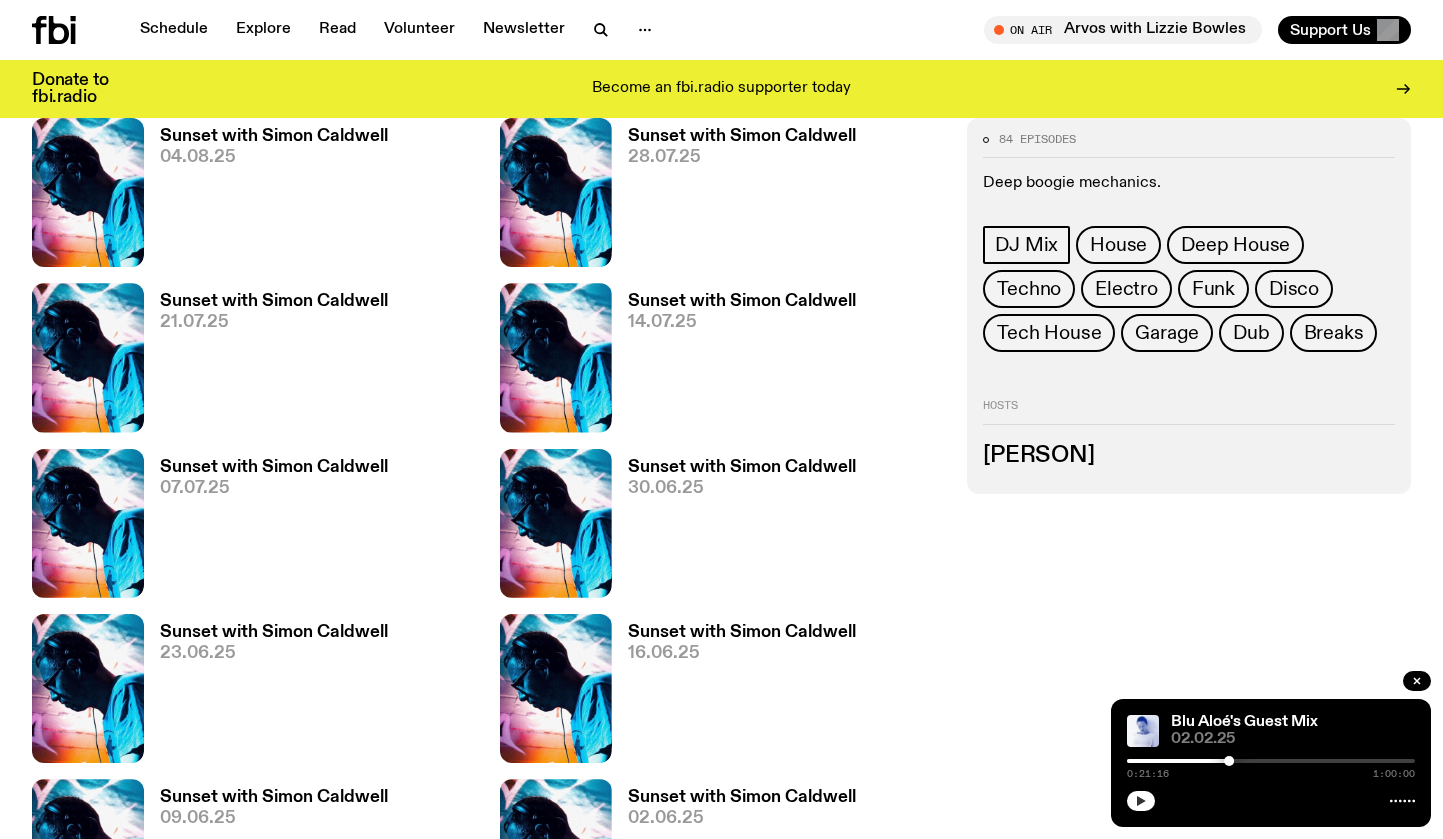 click on "Sunset with Simon Caldwell" at bounding box center [274, 301] 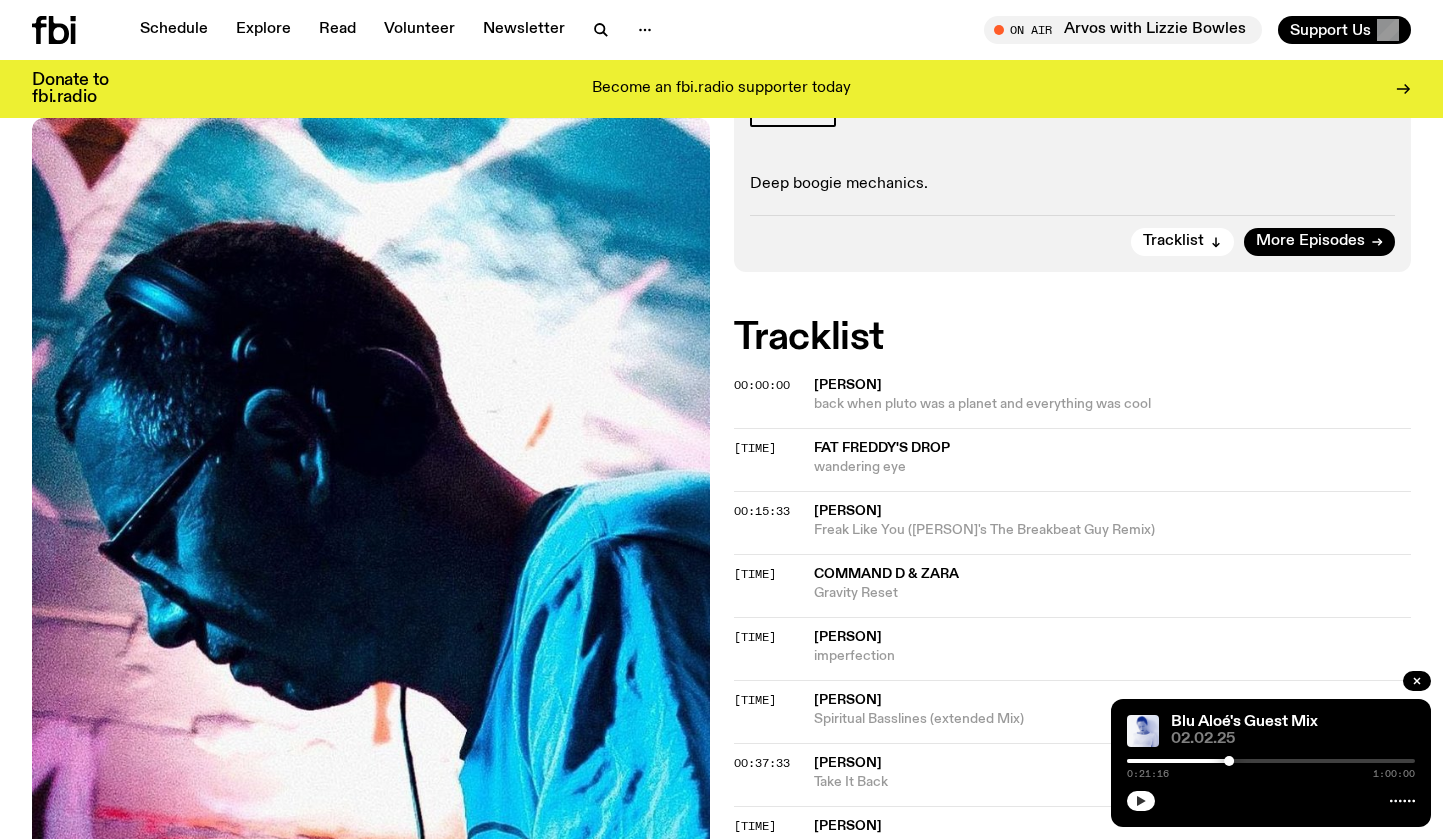 scroll, scrollTop: 295, scrollLeft: 0, axis: vertical 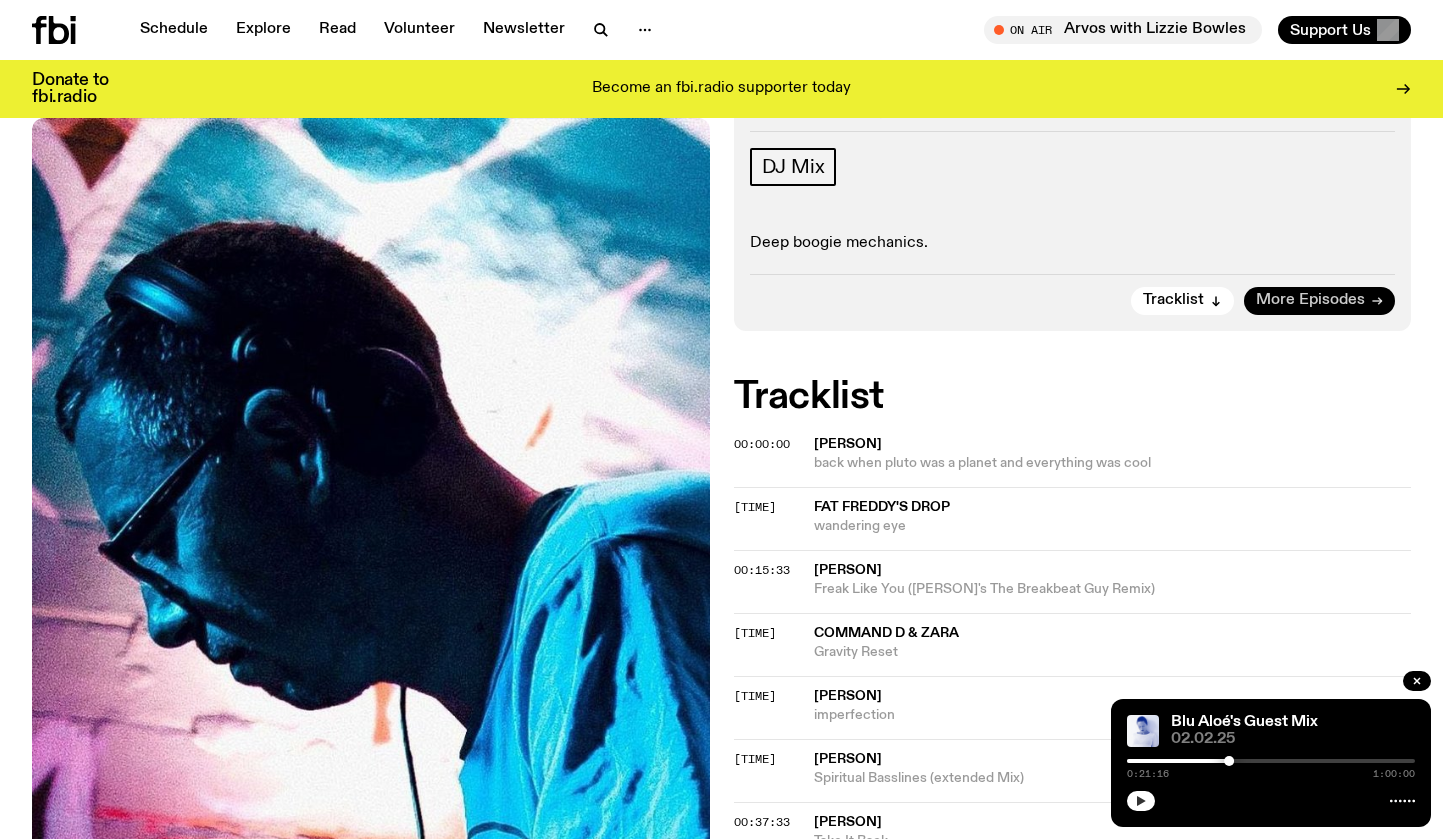 click on "More Episodes" at bounding box center [1310, 300] 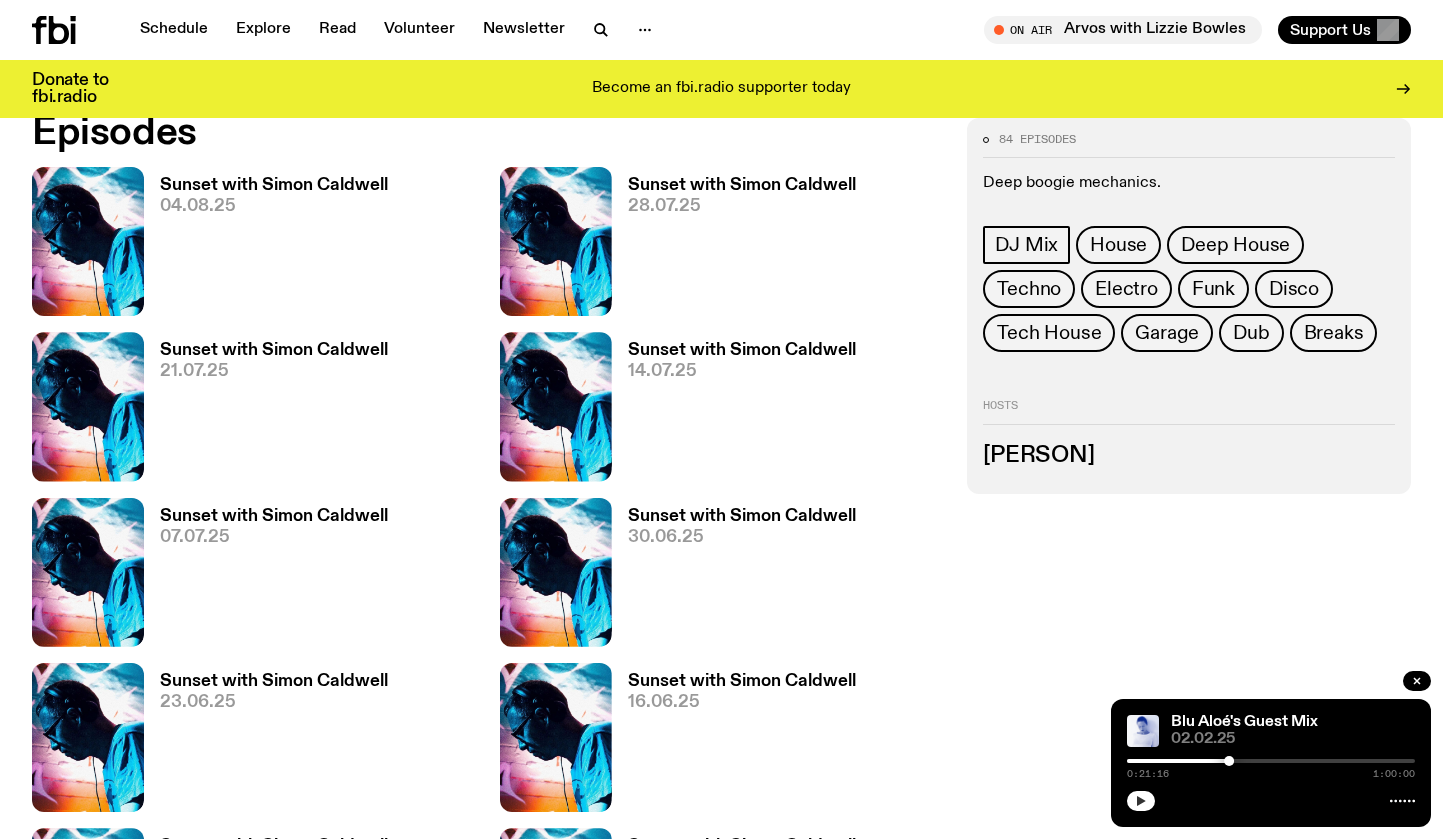 scroll, scrollTop: 982, scrollLeft: 0, axis: vertical 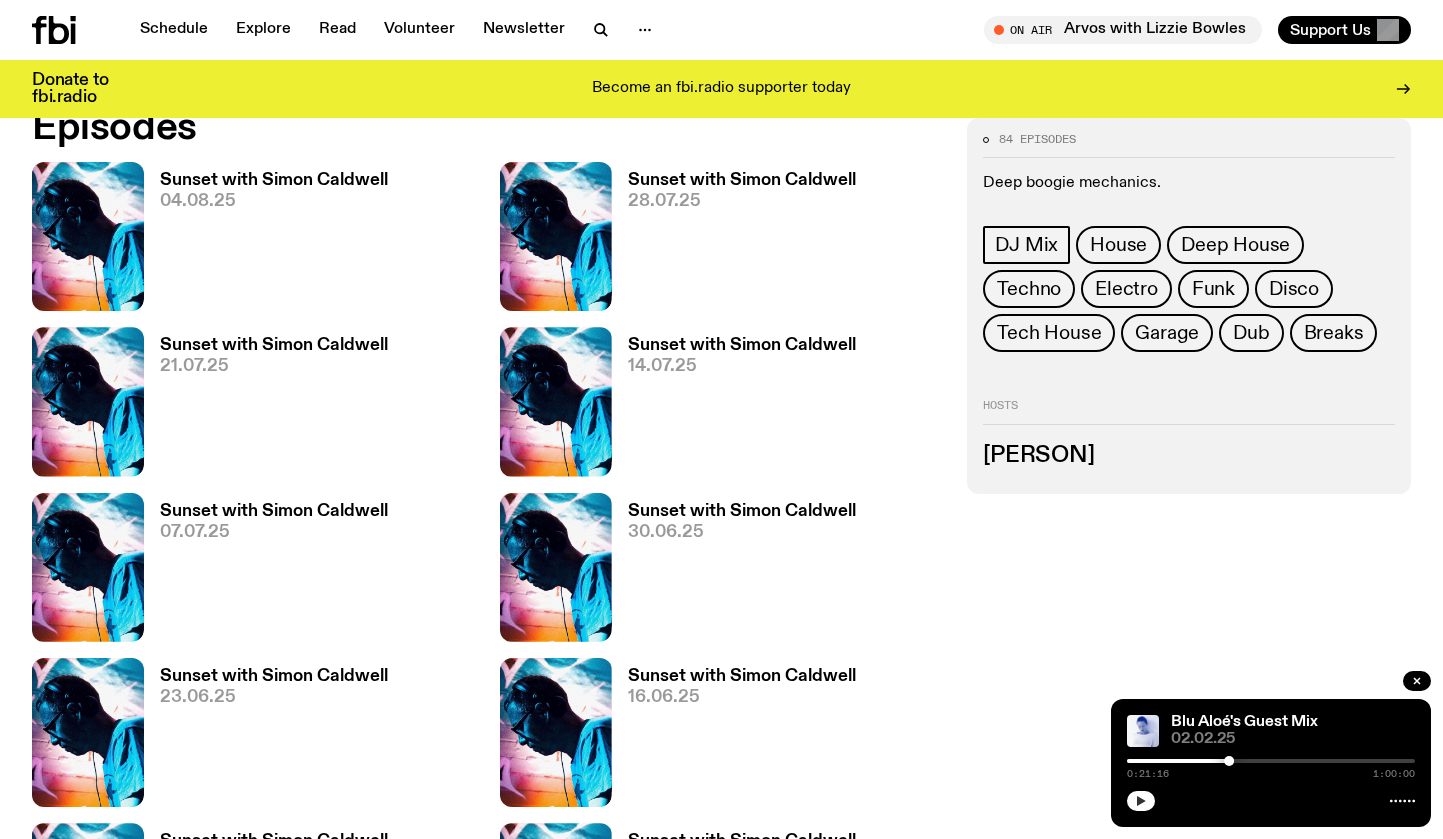 click on "Sunset with Simon Caldwell" at bounding box center [742, 180] 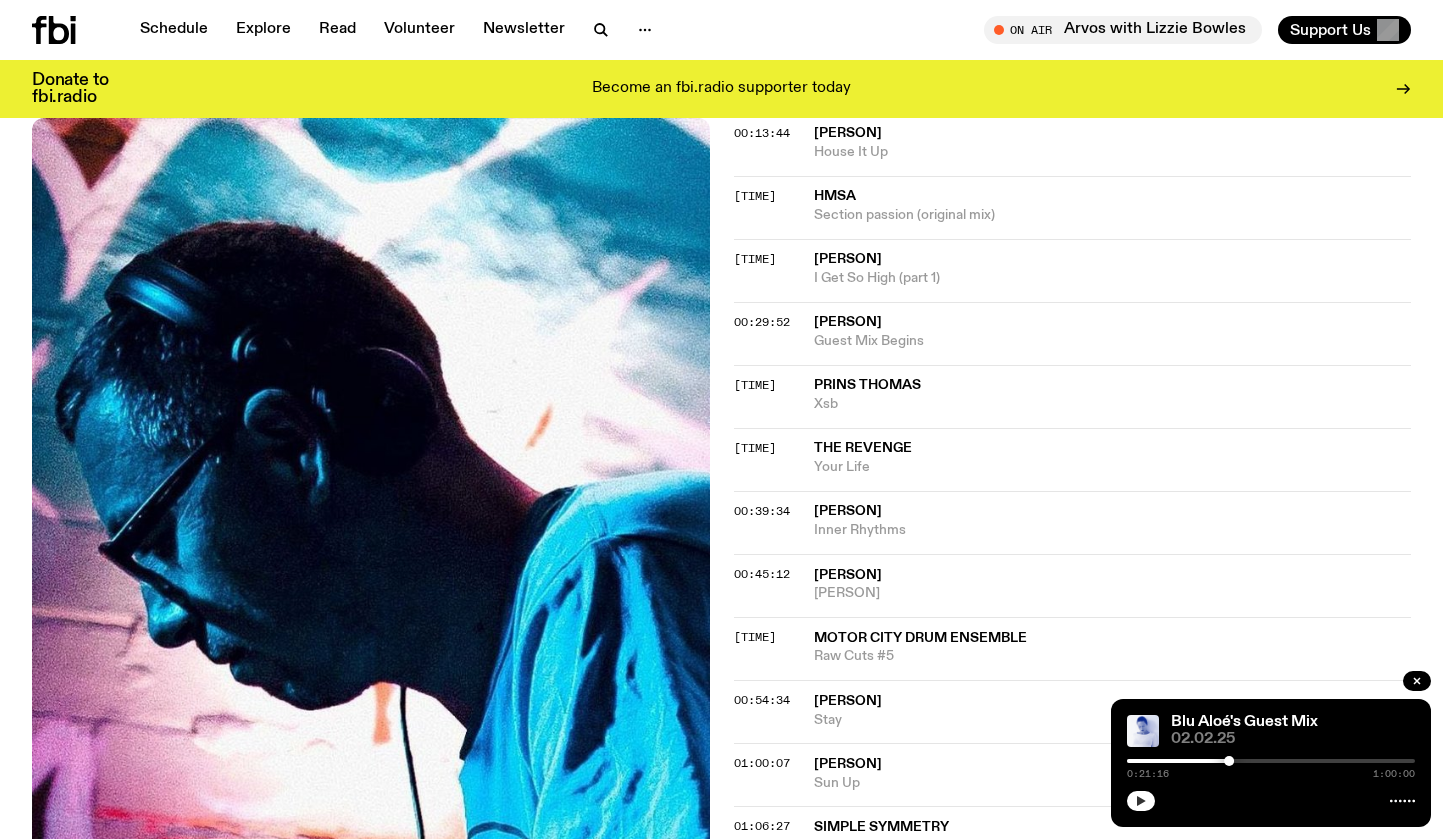 scroll, scrollTop: 0, scrollLeft: 0, axis: both 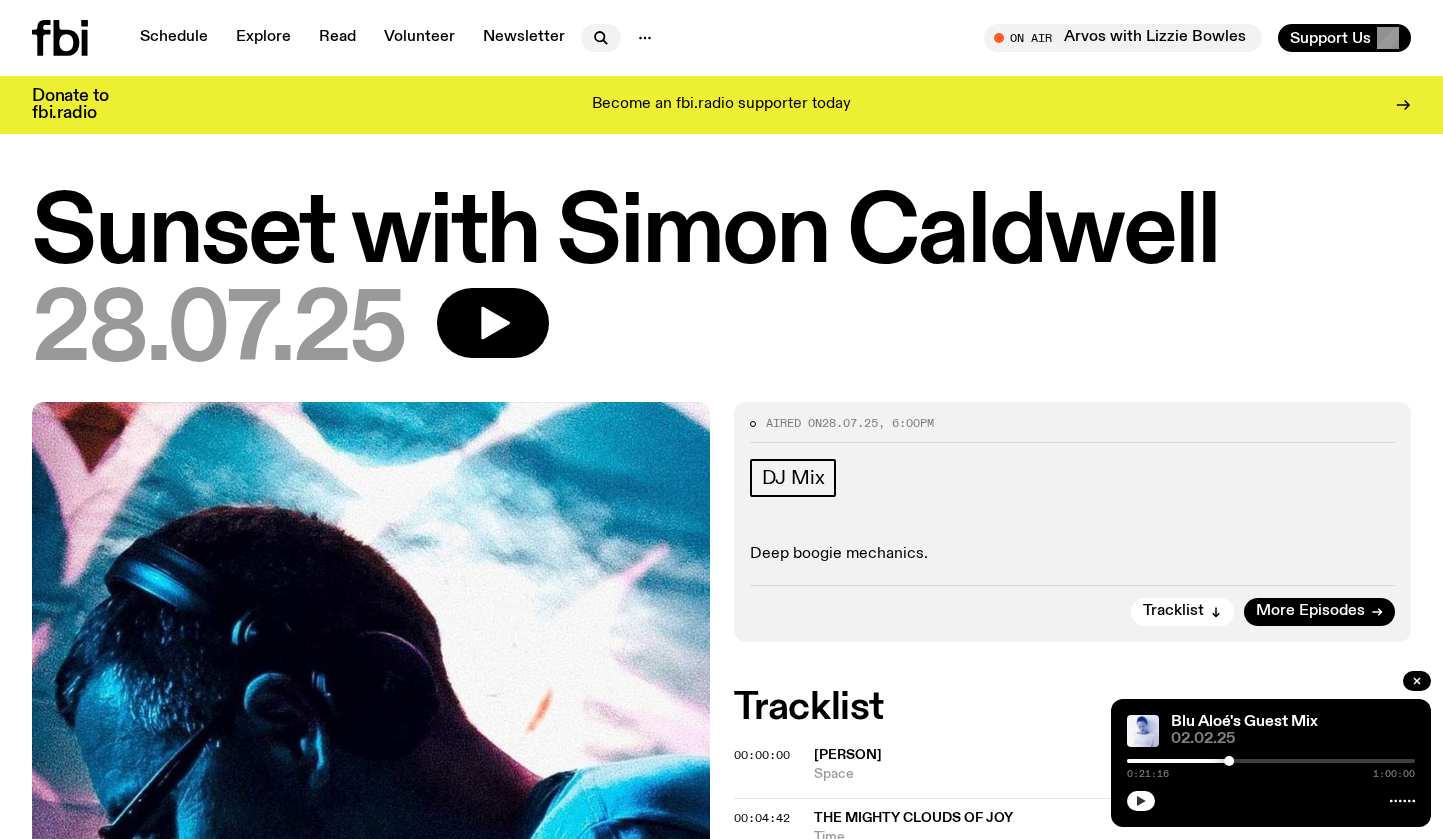 click 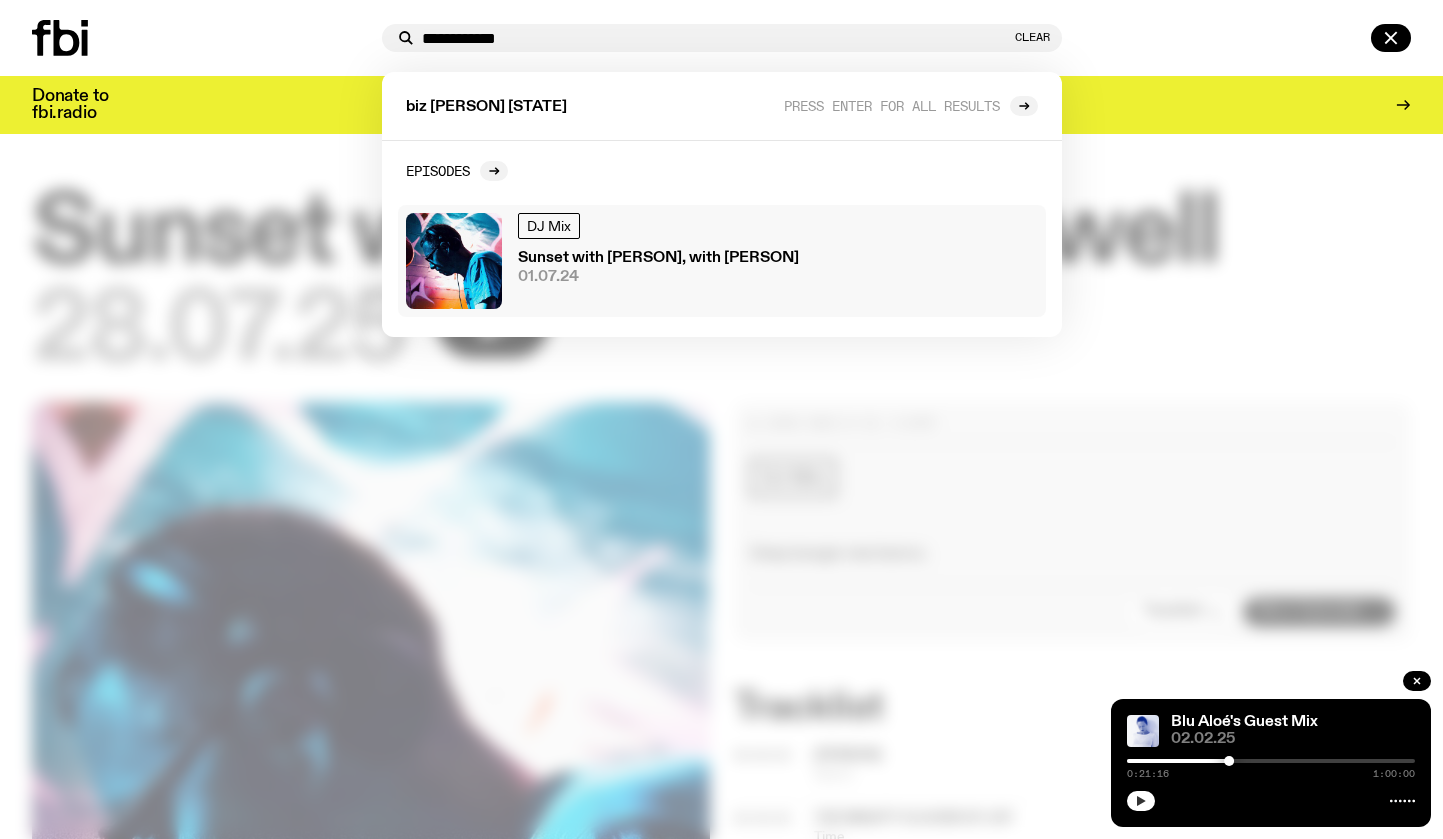 type on "**********" 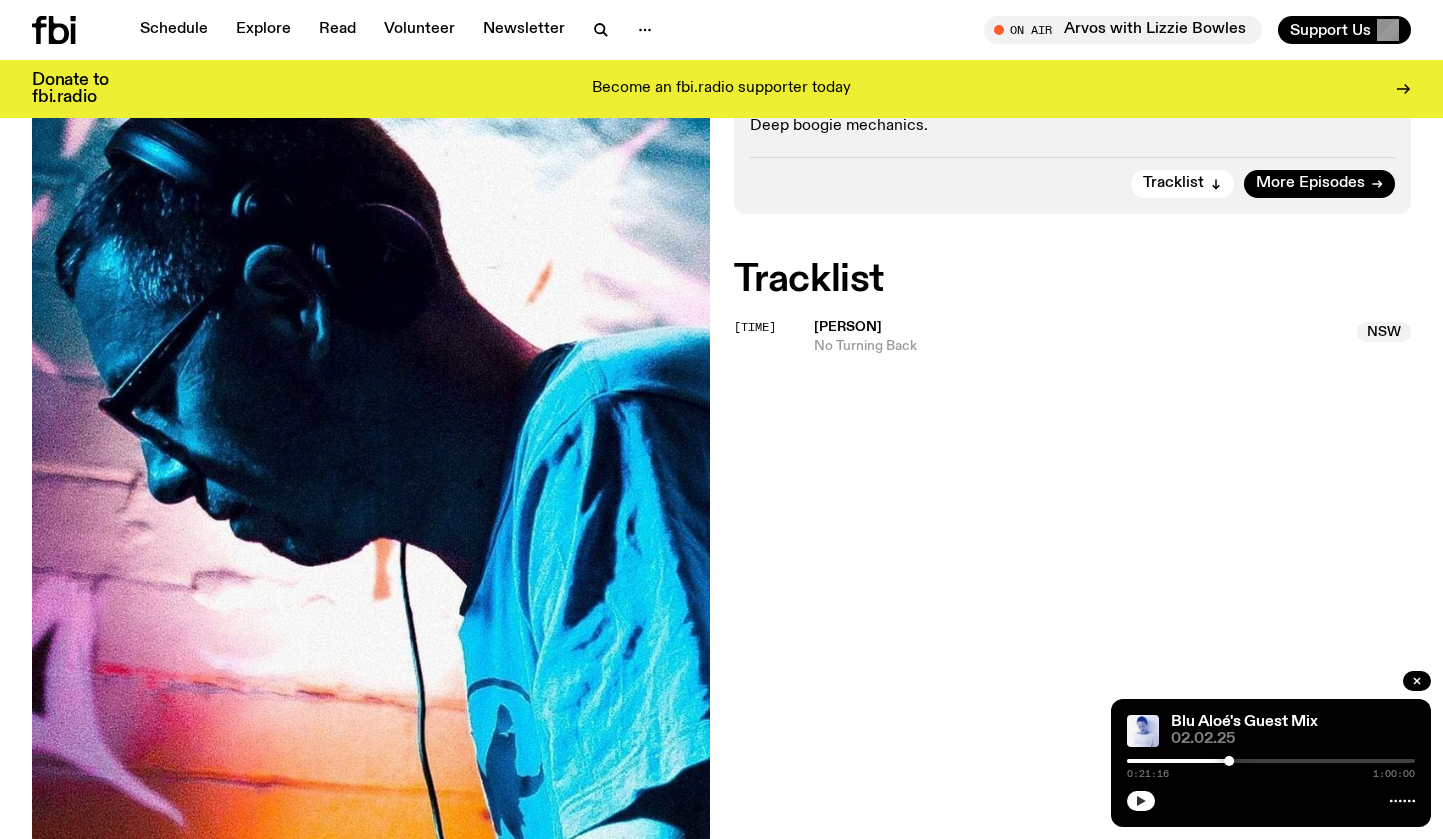 scroll, scrollTop: 525, scrollLeft: 0, axis: vertical 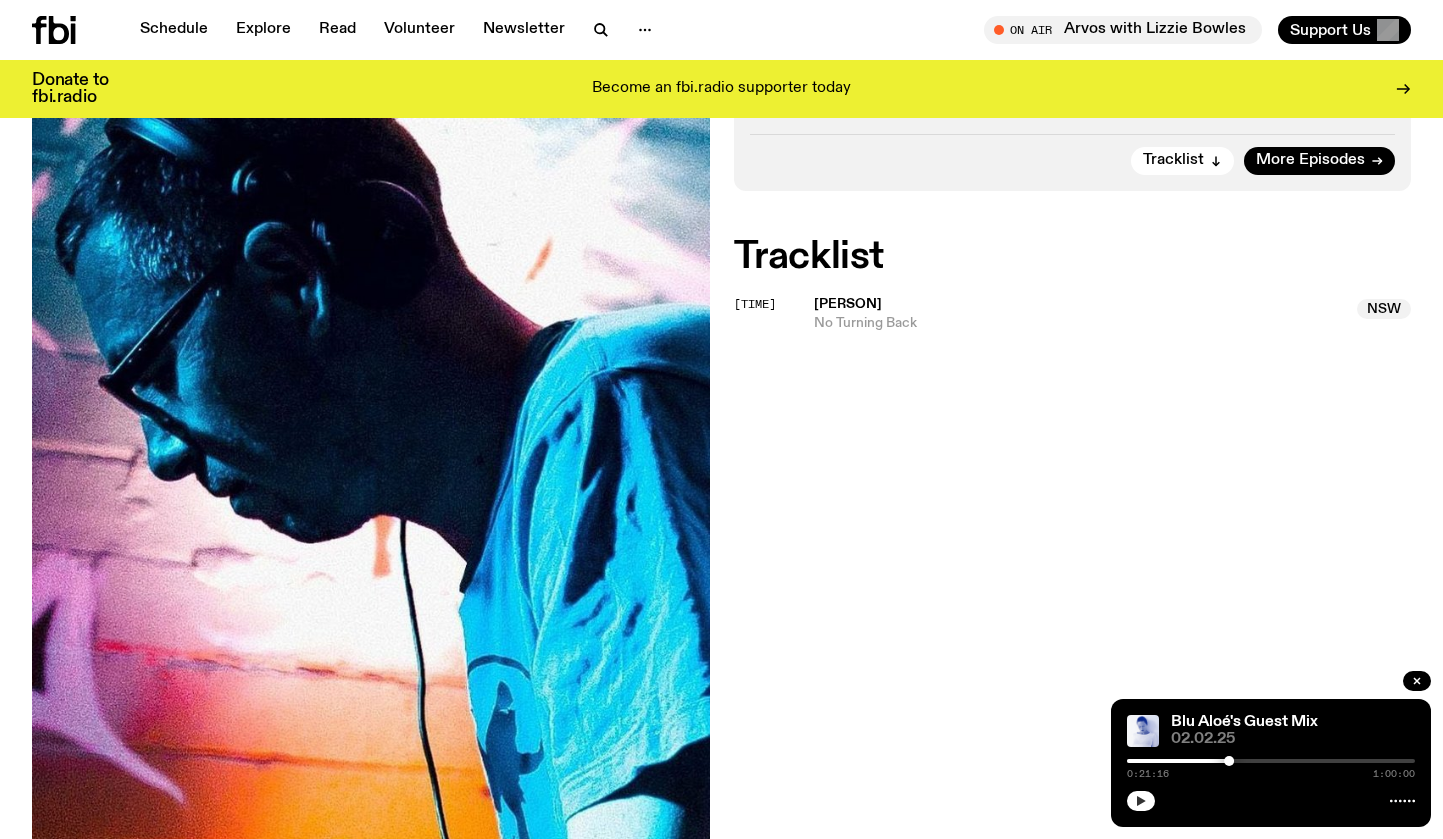 click on "No Turning Back" at bounding box center [1080, 323] 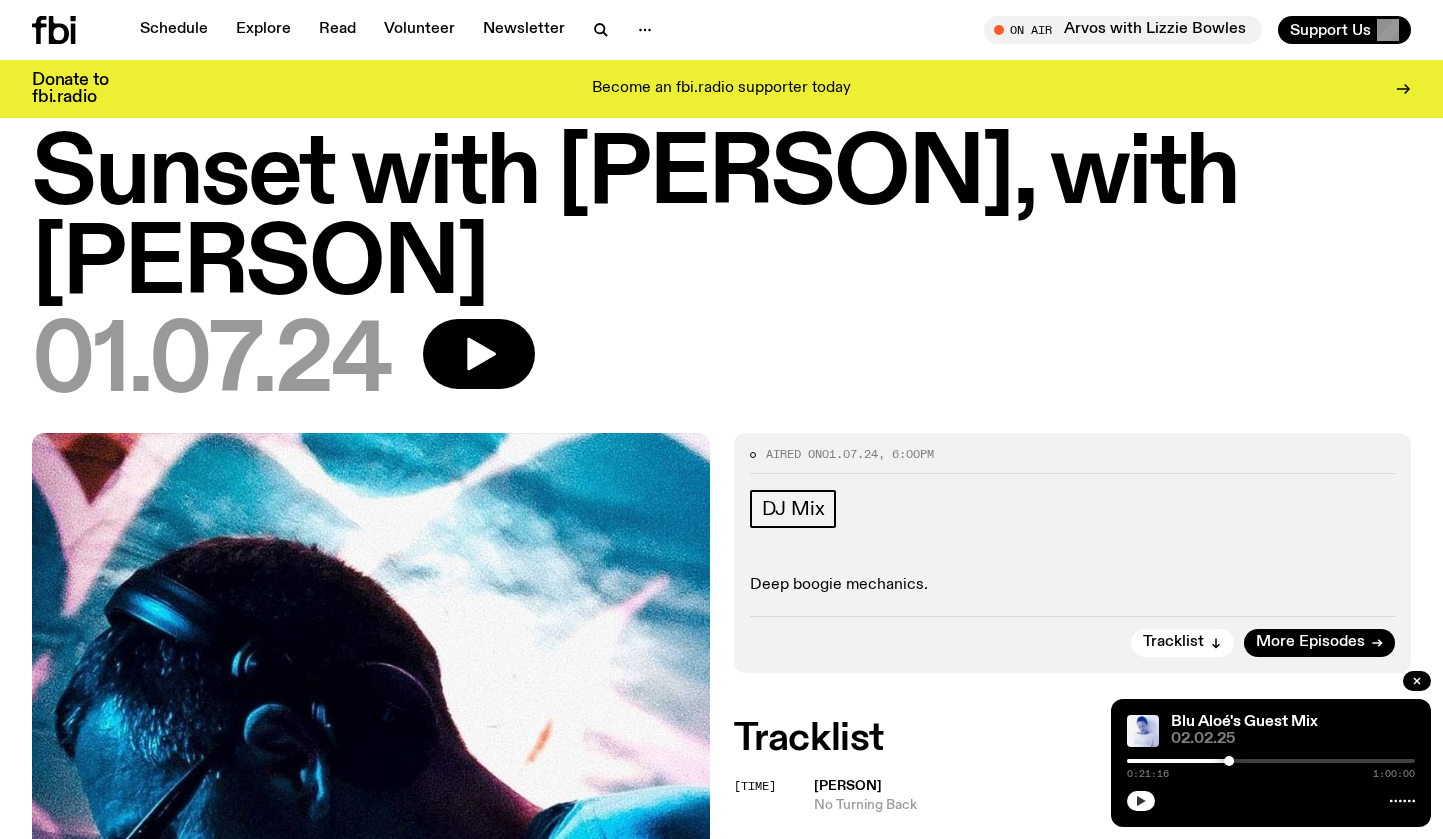 scroll, scrollTop: 0, scrollLeft: 0, axis: both 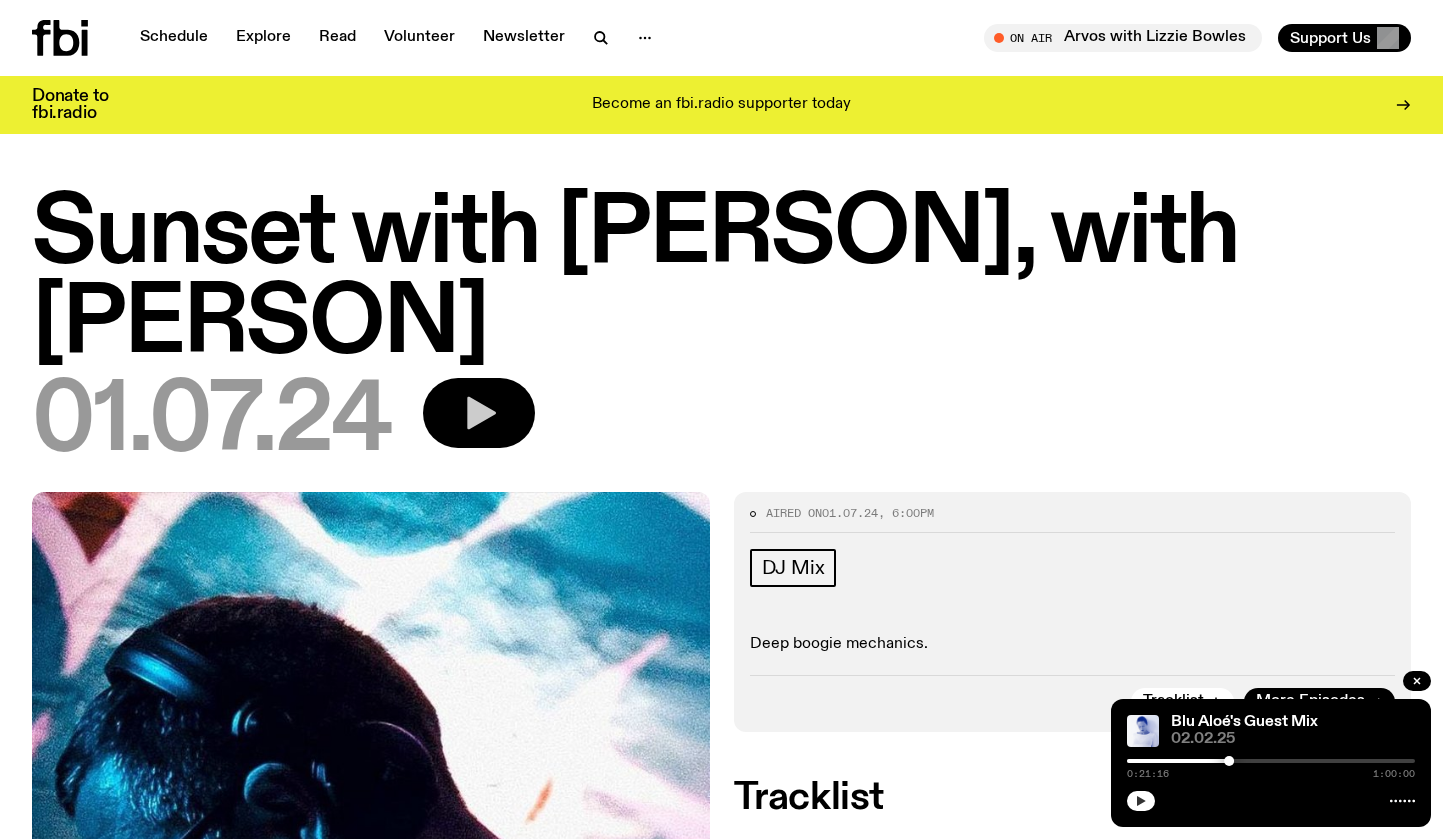 click 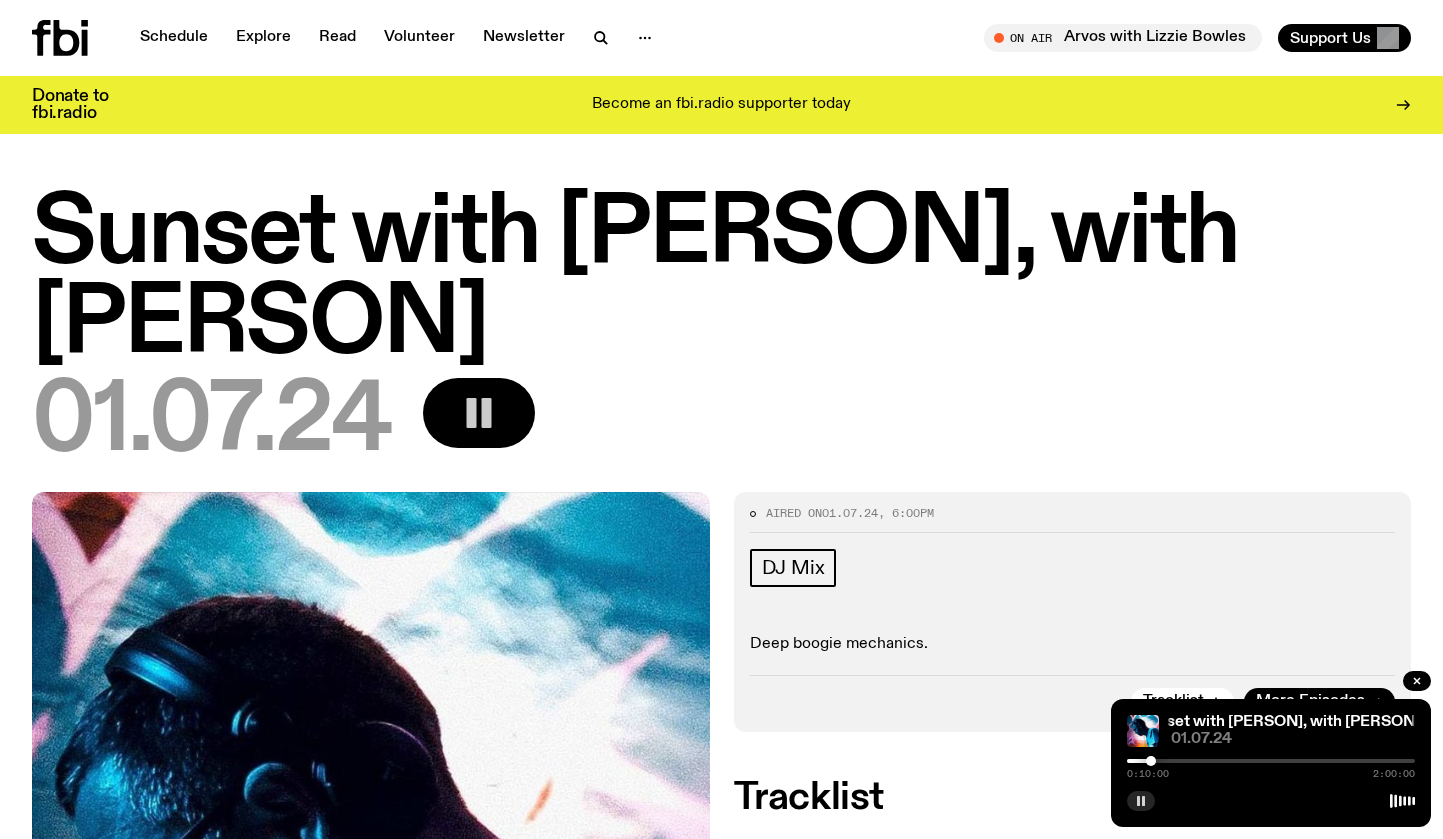 drag, startPoint x: 1128, startPoint y: 763, endPoint x: 1151, endPoint y: 762, distance: 23.021729 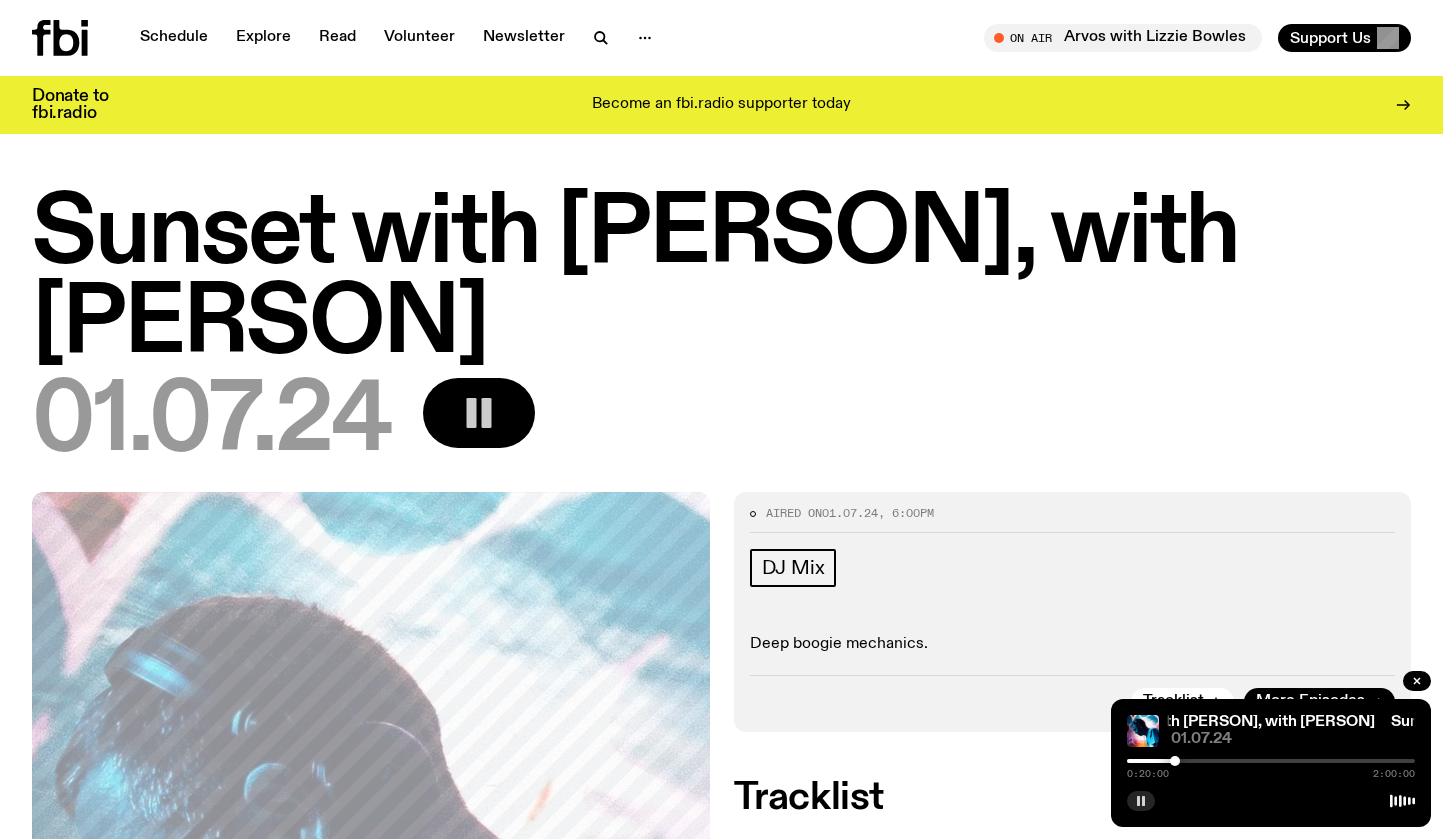 drag, startPoint x: 1151, startPoint y: 762, endPoint x: 1184, endPoint y: 764, distance: 33.06055 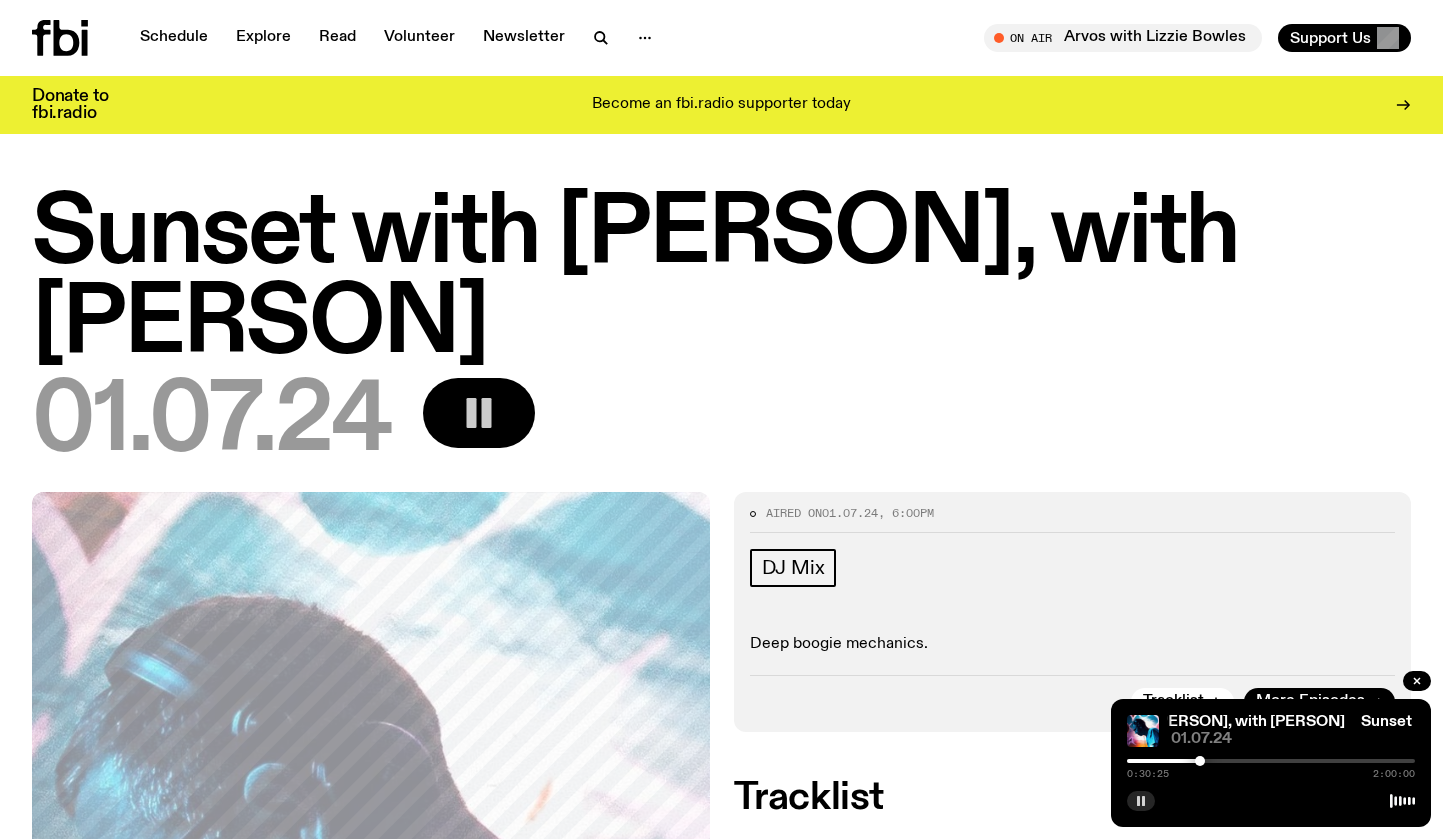 drag, startPoint x: 1184, startPoint y: 764, endPoint x: 1208, endPoint y: 764, distance: 24 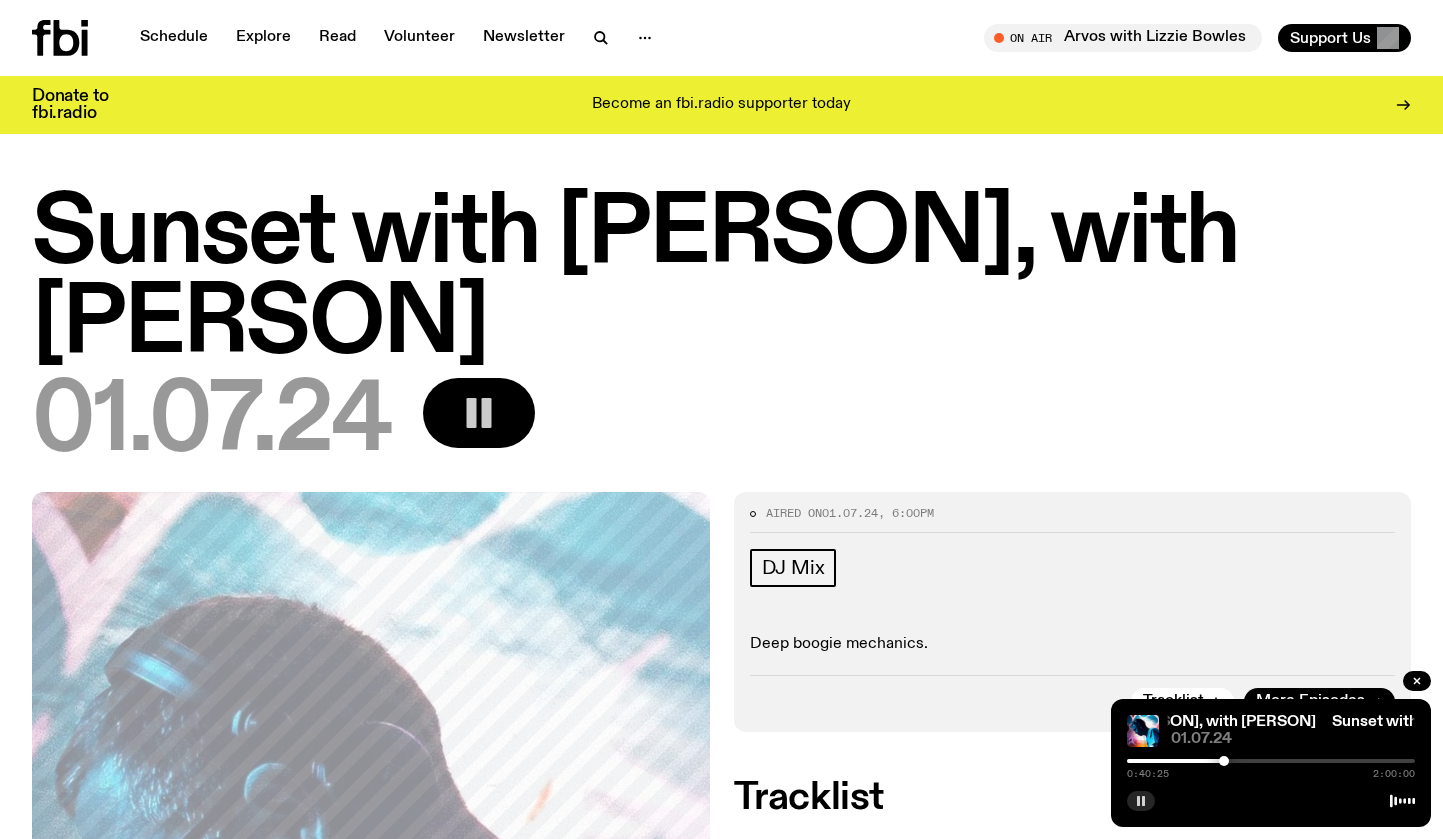 drag, startPoint x: 1212, startPoint y: 761, endPoint x: 1238, endPoint y: 761, distance: 26 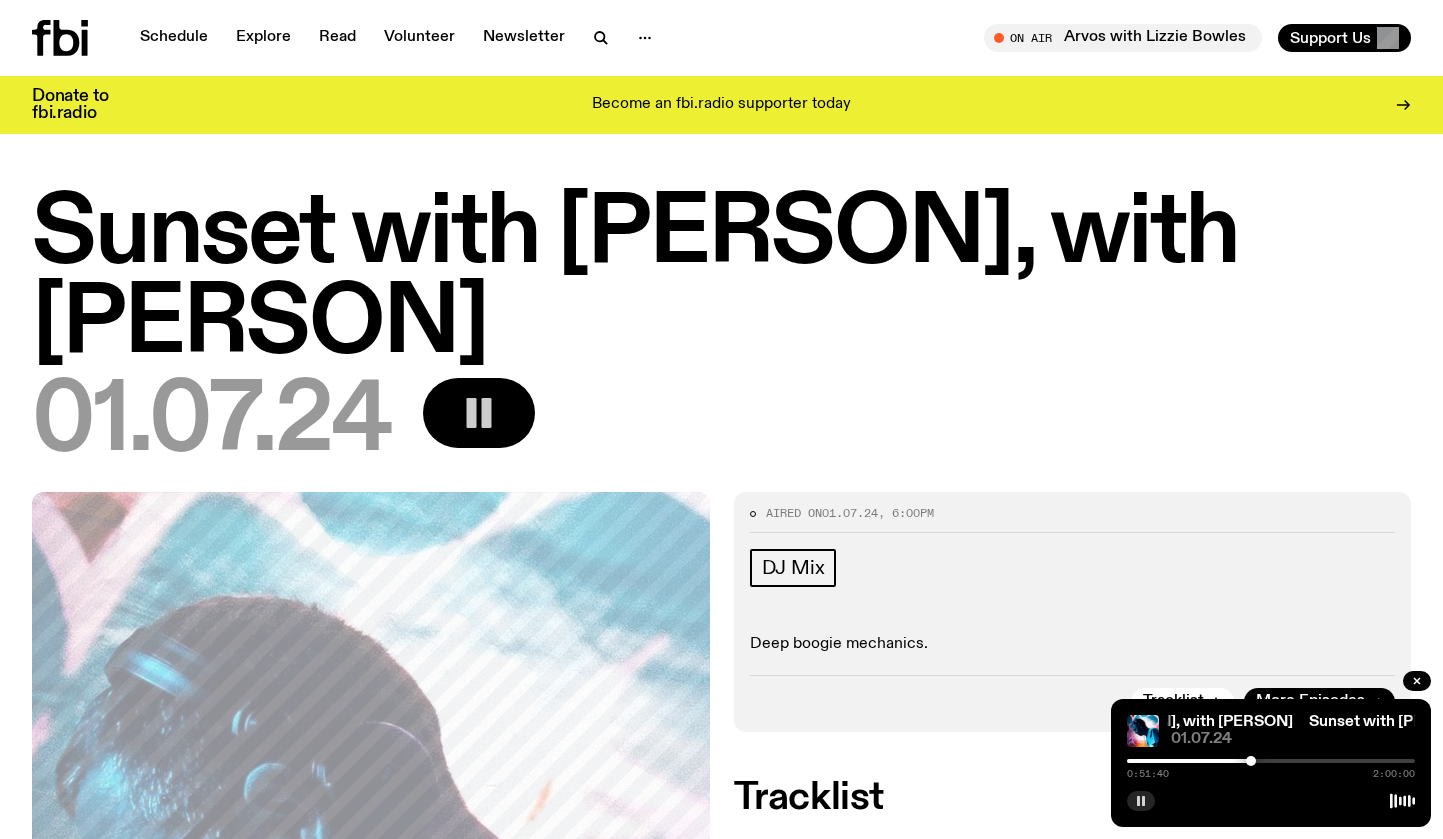 drag, startPoint x: 1238, startPoint y: 761, endPoint x: 1266, endPoint y: 761, distance: 28 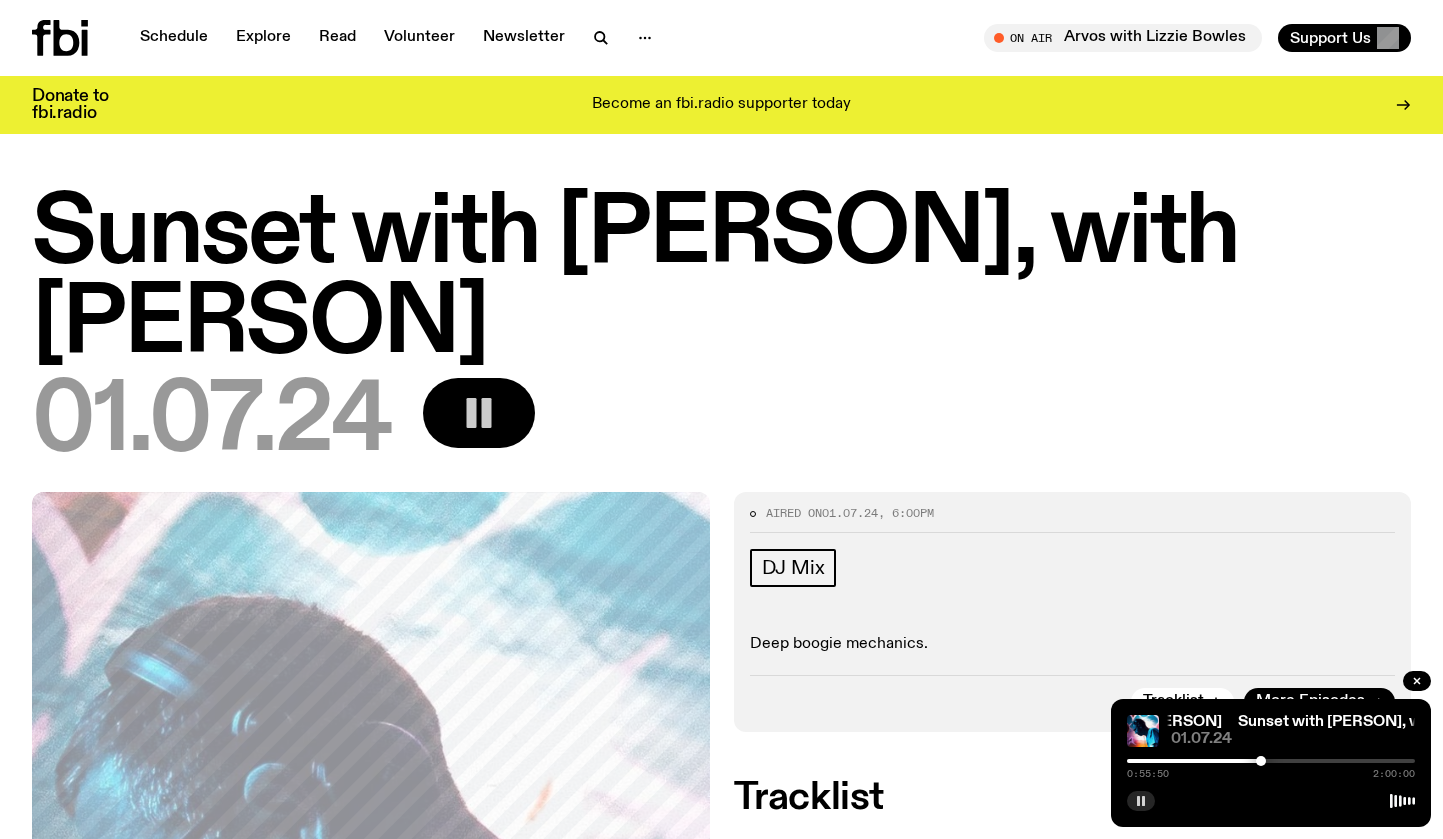 click at bounding box center [1261, 761] 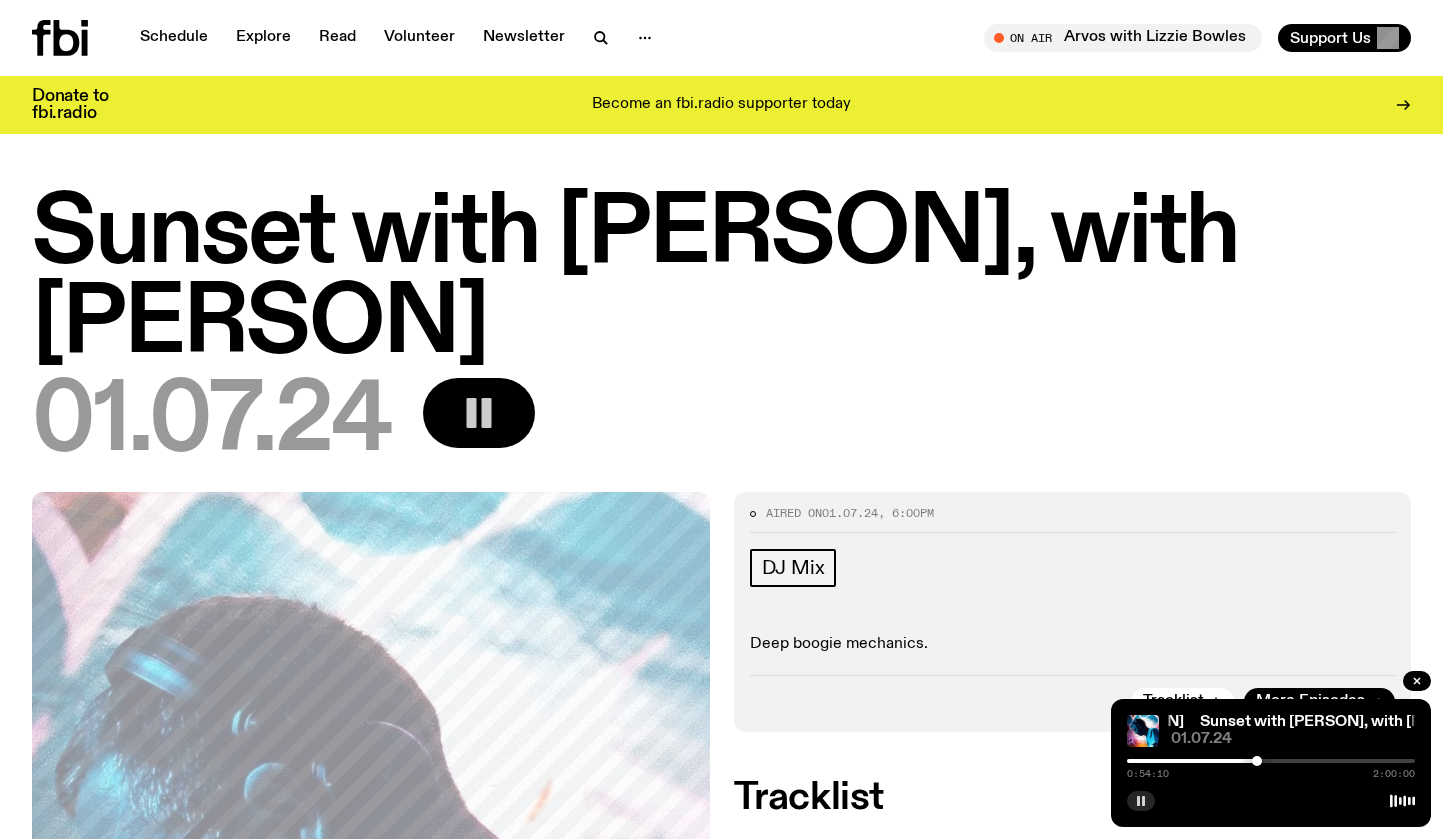 click at bounding box center (1257, 761) 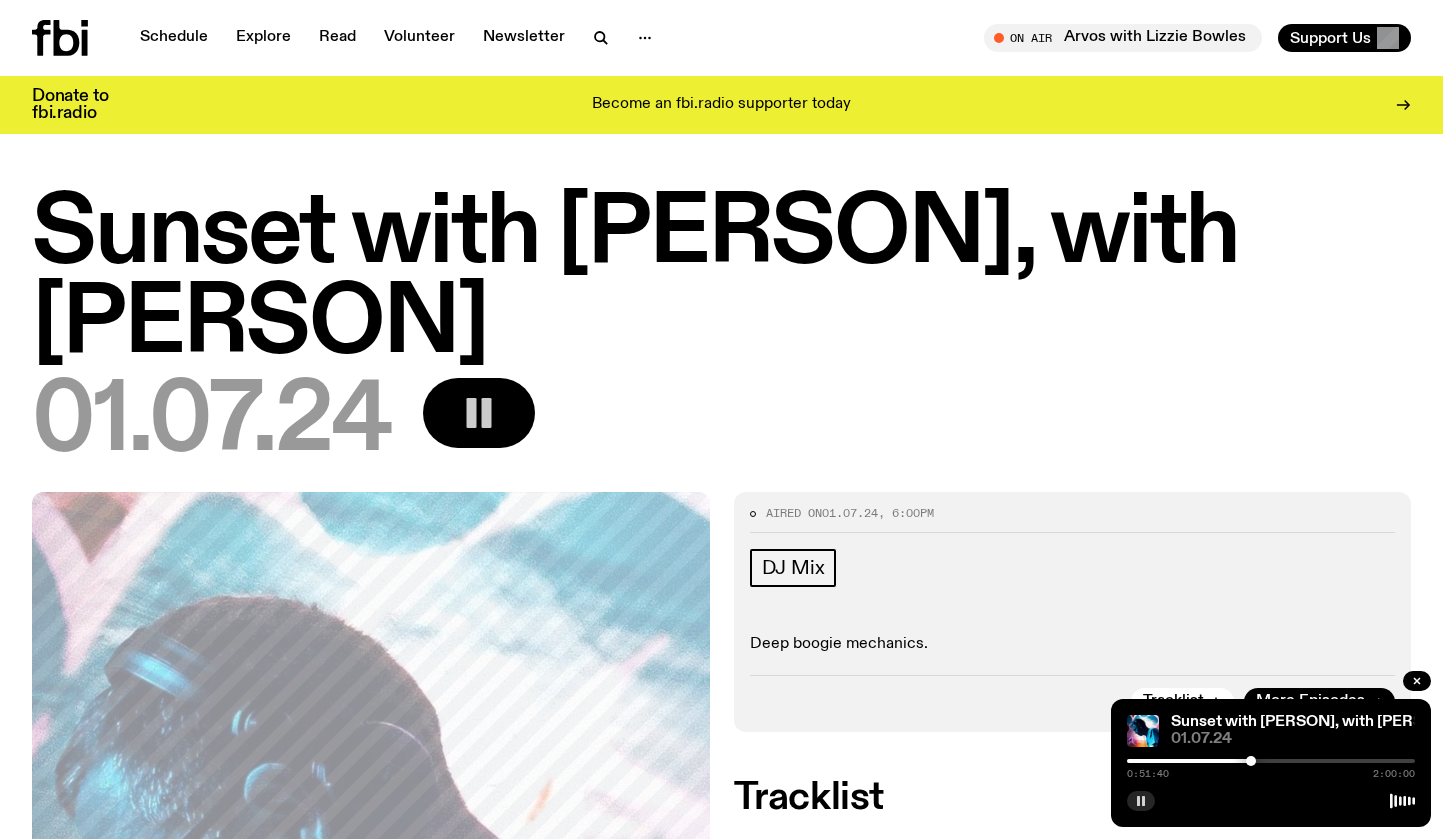 click at bounding box center [1251, 761] 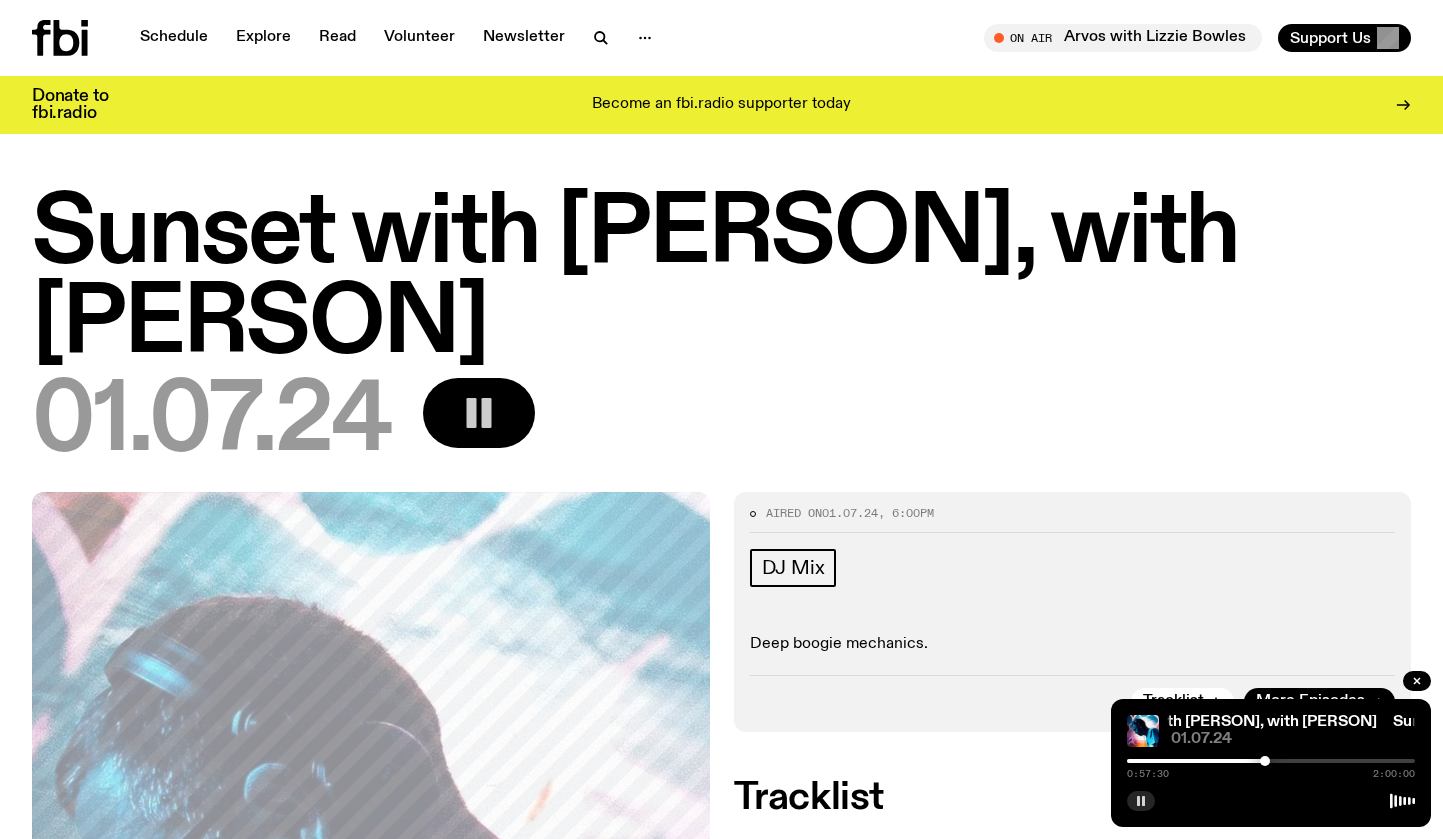 drag, startPoint x: 1251, startPoint y: 760, endPoint x: 1271, endPoint y: 760, distance: 20 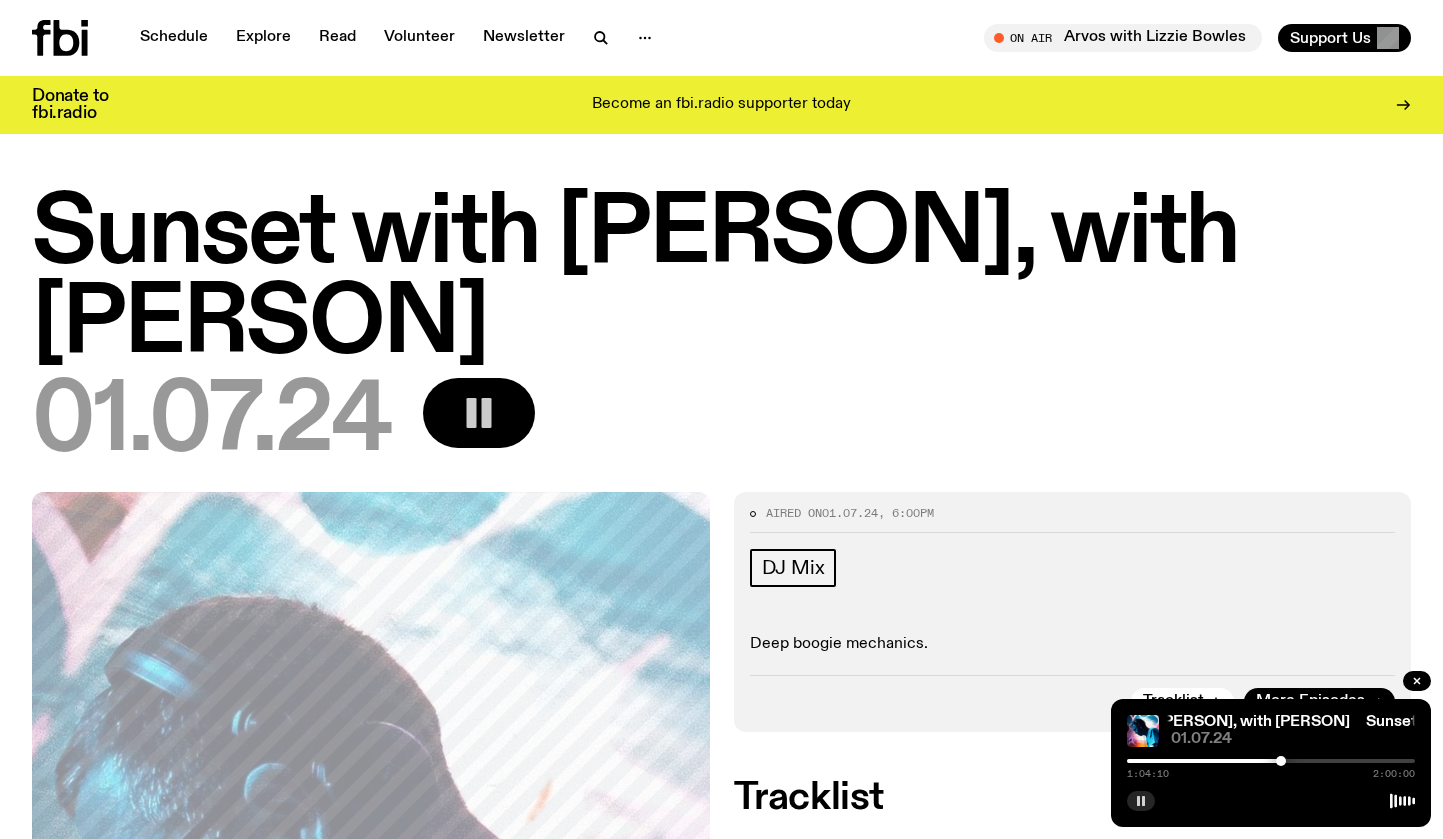 drag, startPoint x: 1271, startPoint y: 760, endPoint x: 1281, endPoint y: 761, distance: 10.049875 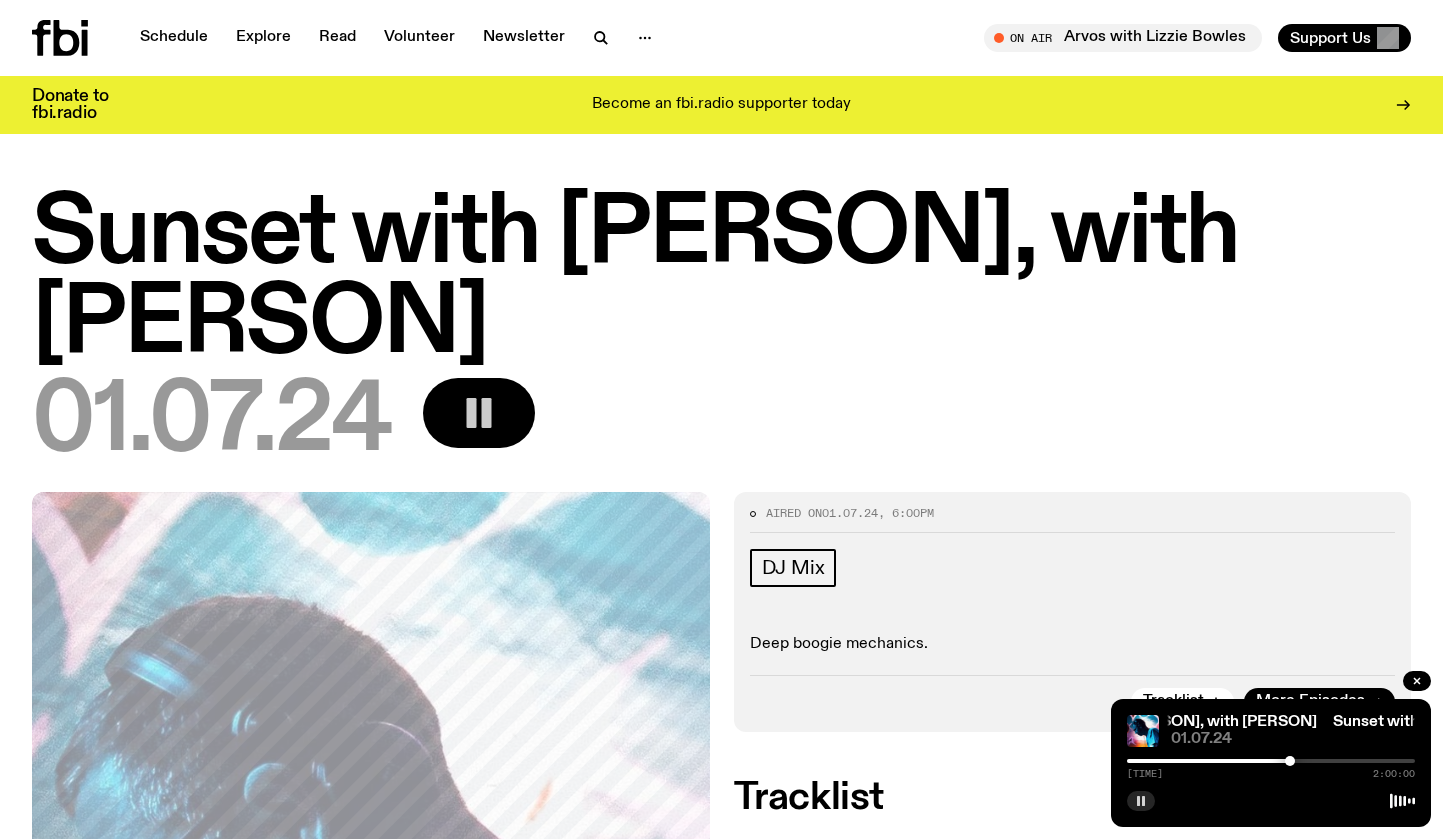 drag, startPoint x: 1281, startPoint y: 761, endPoint x: 1292, endPoint y: 761, distance: 11 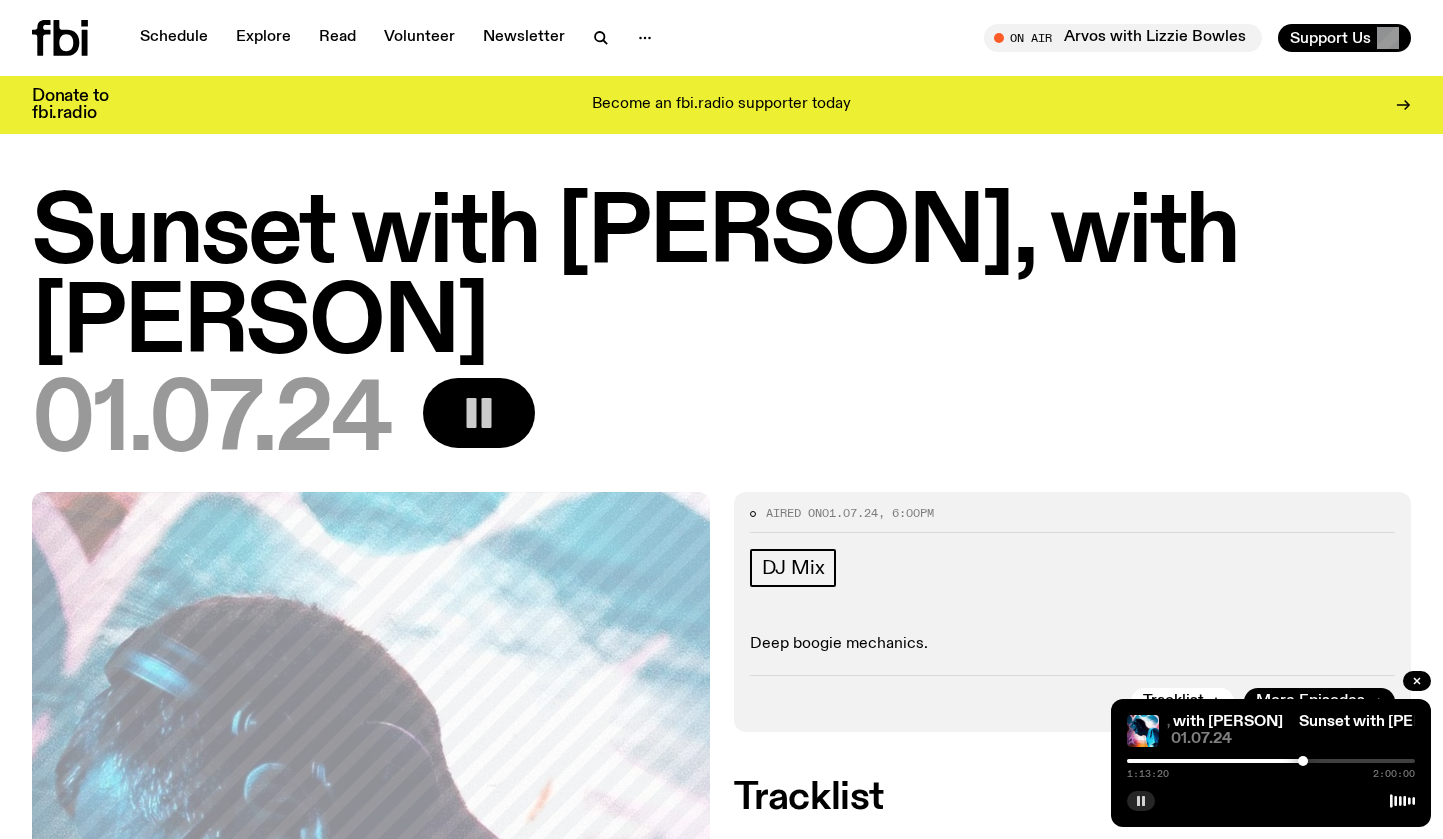 drag, startPoint x: 1292, startPoint y: 761, endPoint x: 1303, endPoint y: 761, distance: 11 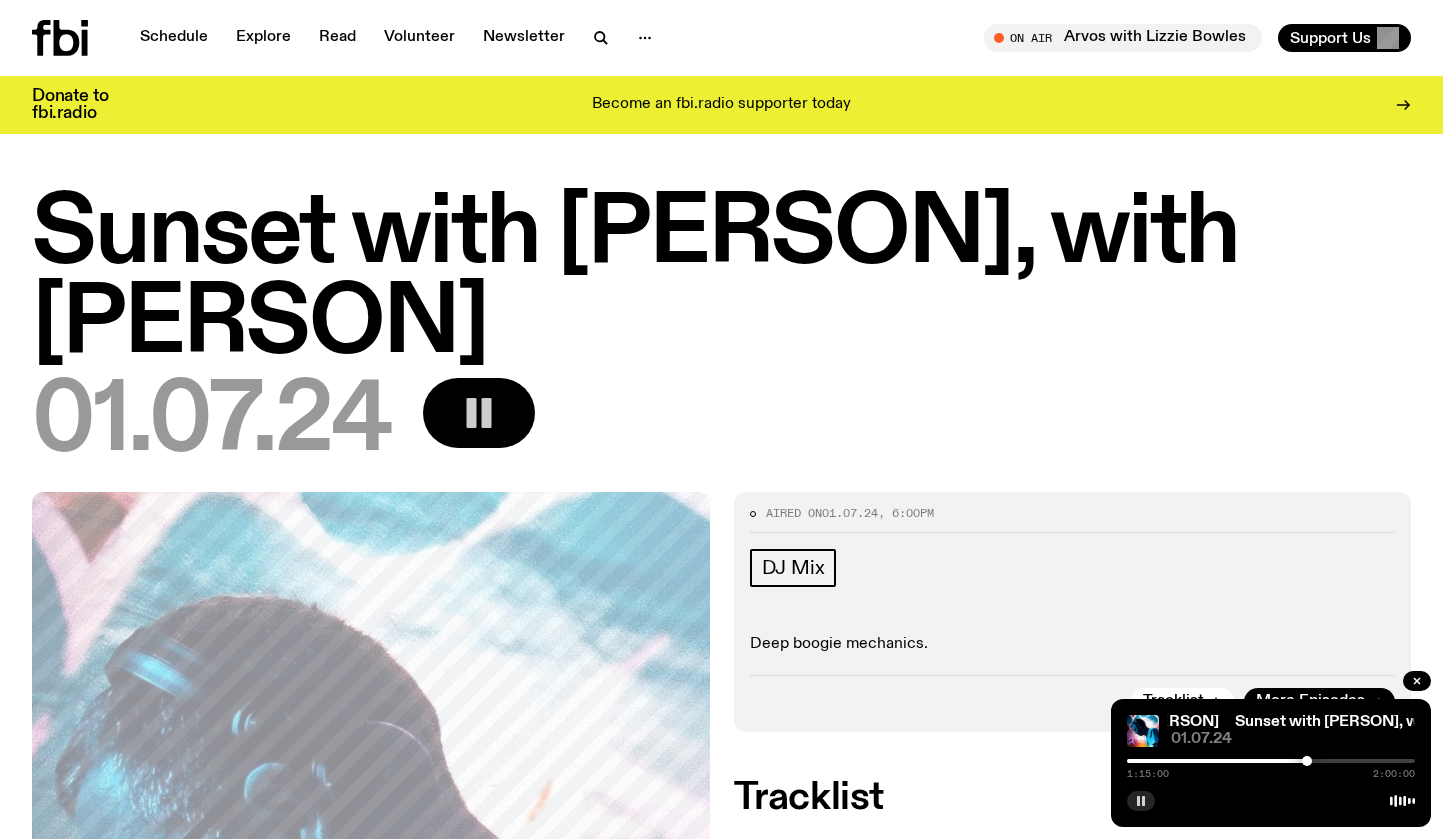 click at bounding box center (1307, 761) 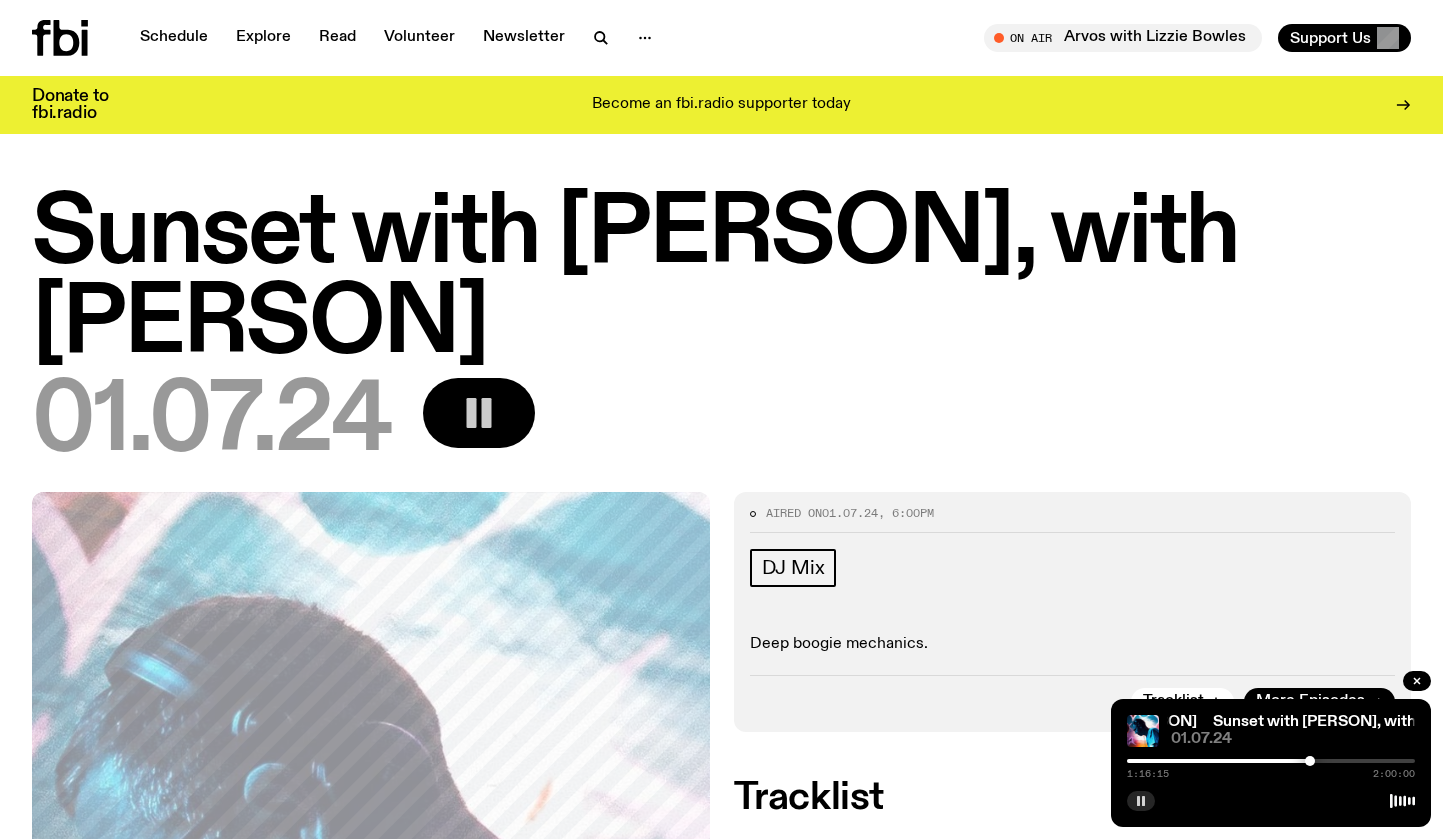click at bounding box center [1310, 761] 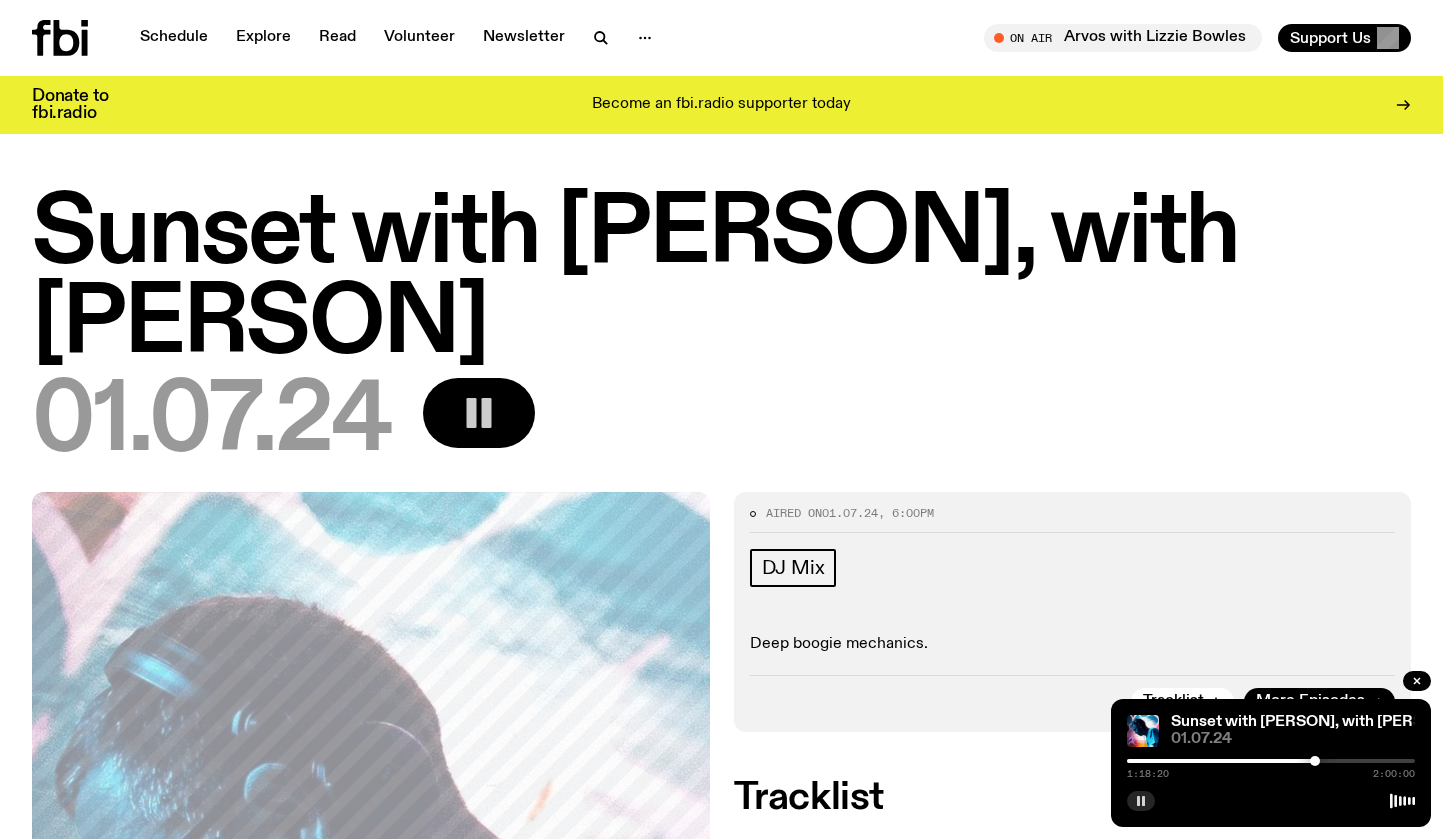click at bounding box center (1315, 761) 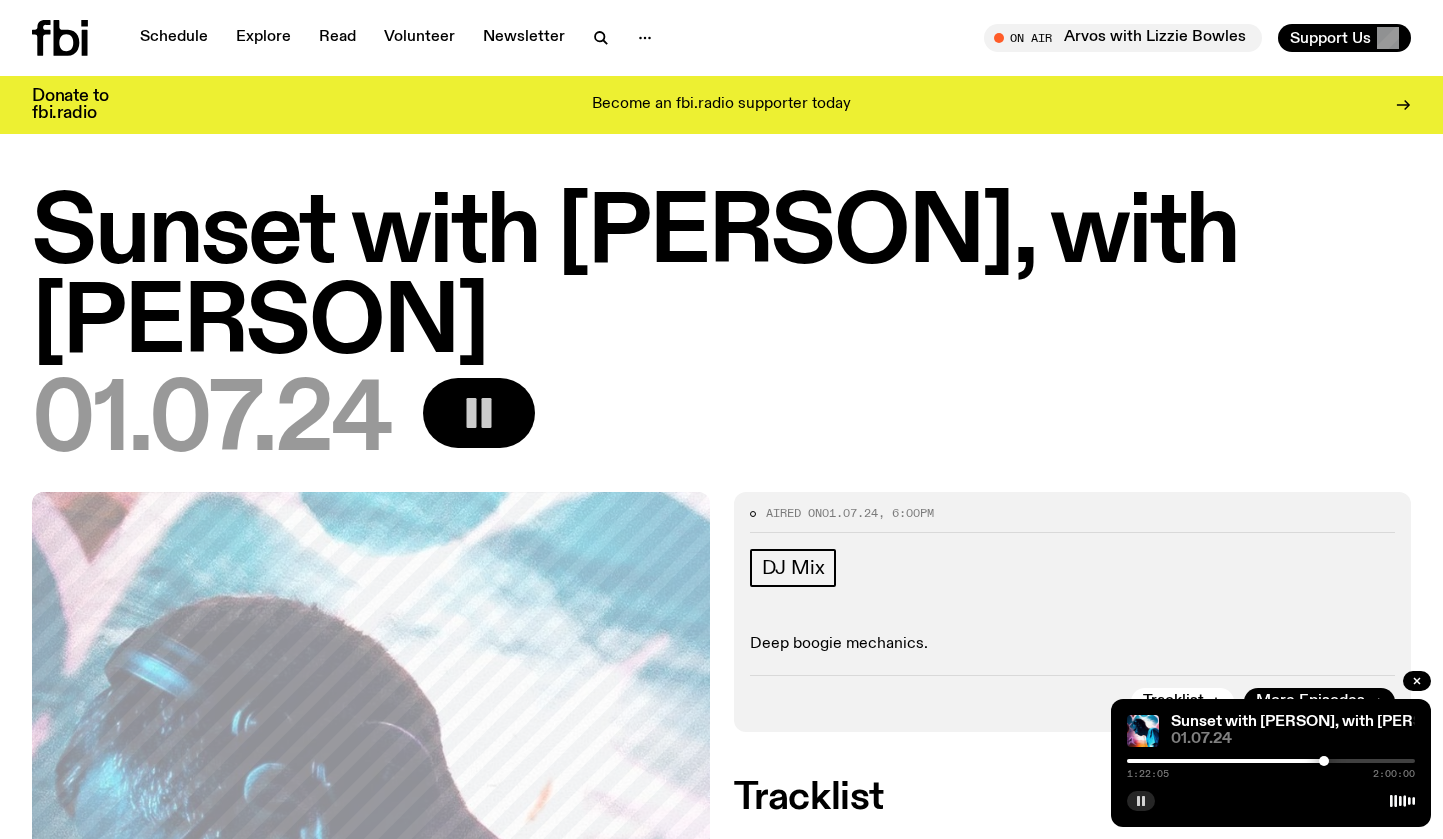 click at bounding box center [1324, 761] 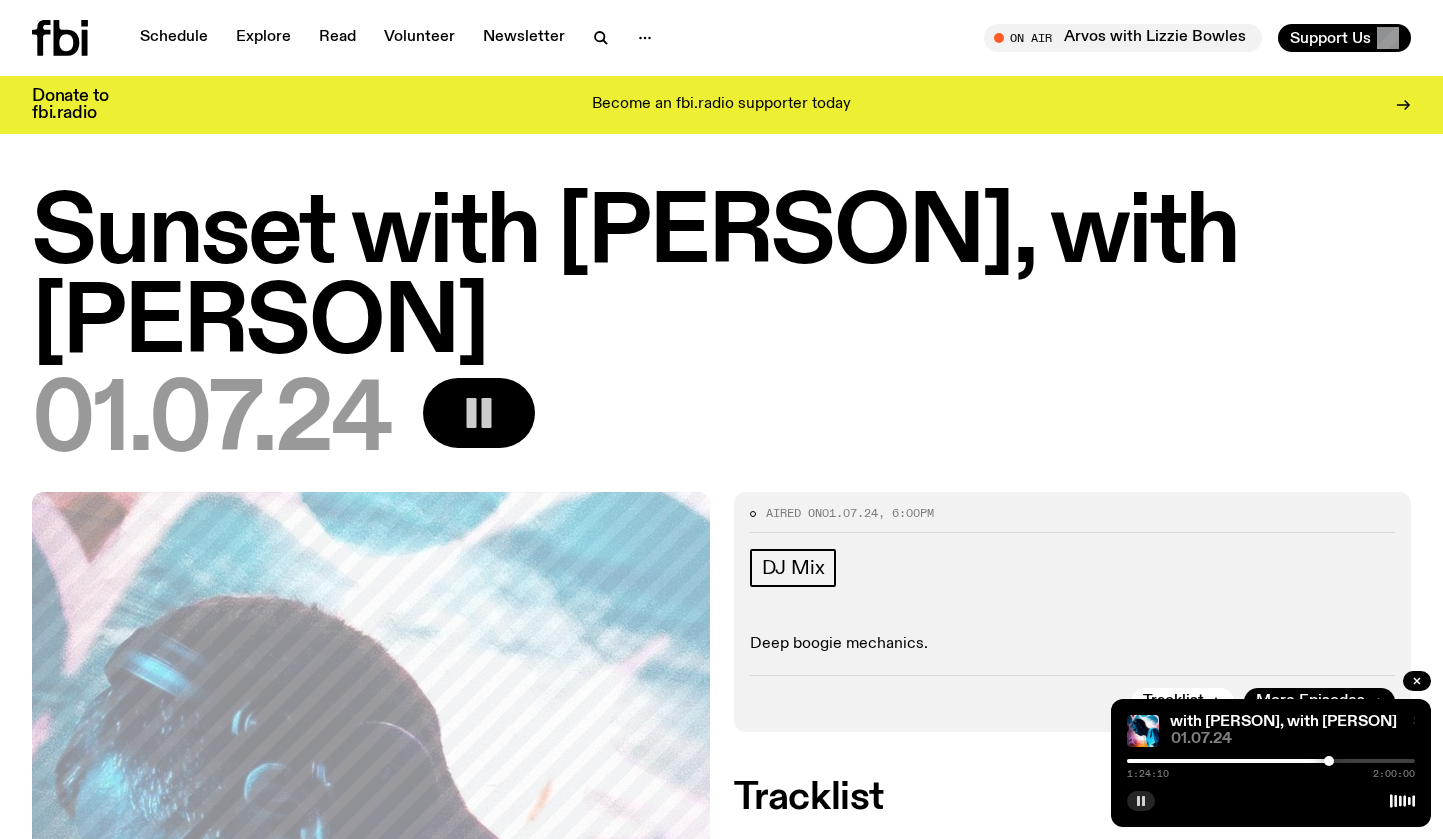 click at bounding box center (1329, 761) 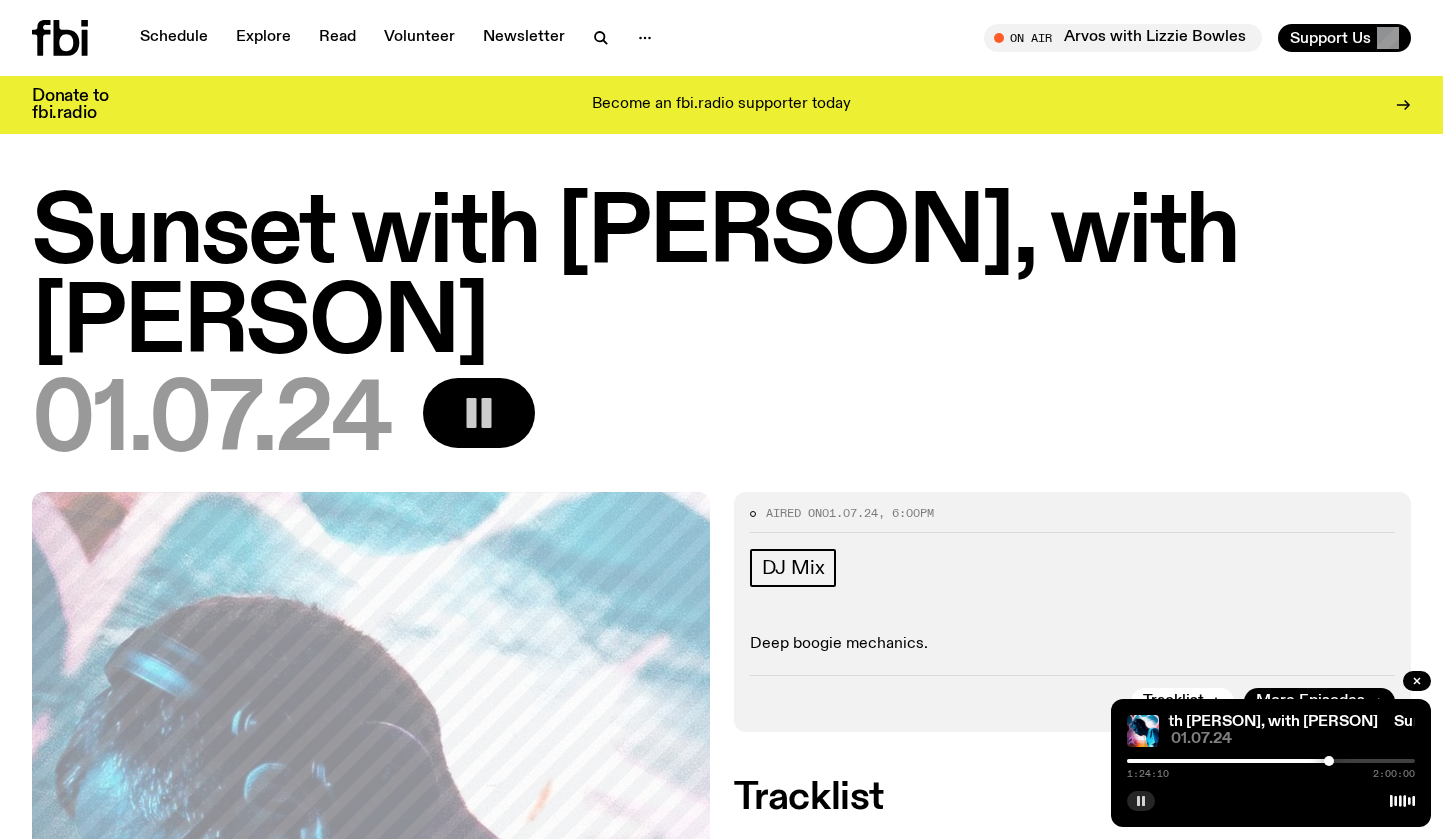 click at bounding box center [1329, 761] 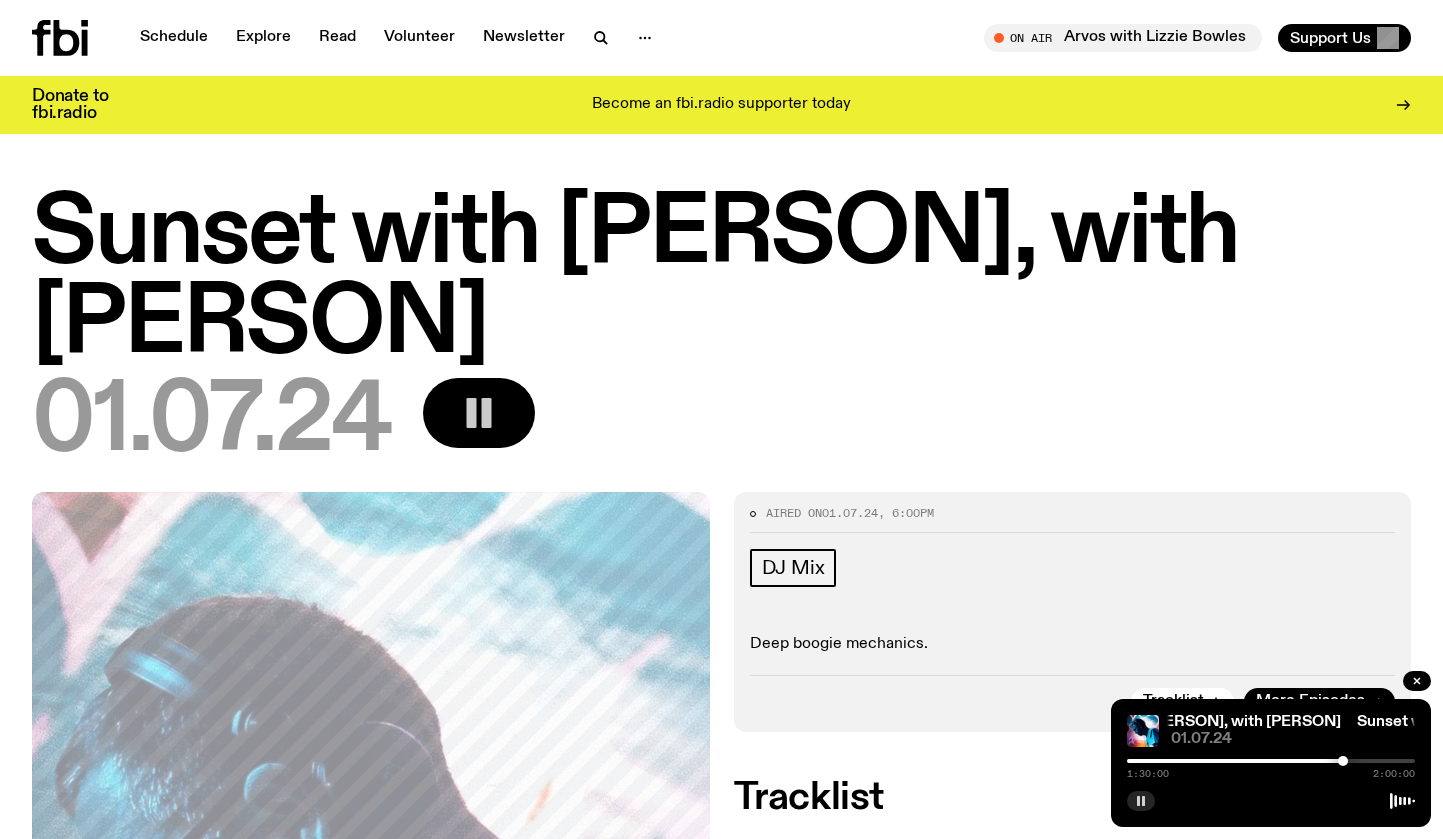 click at bounding box center (1343, 761) 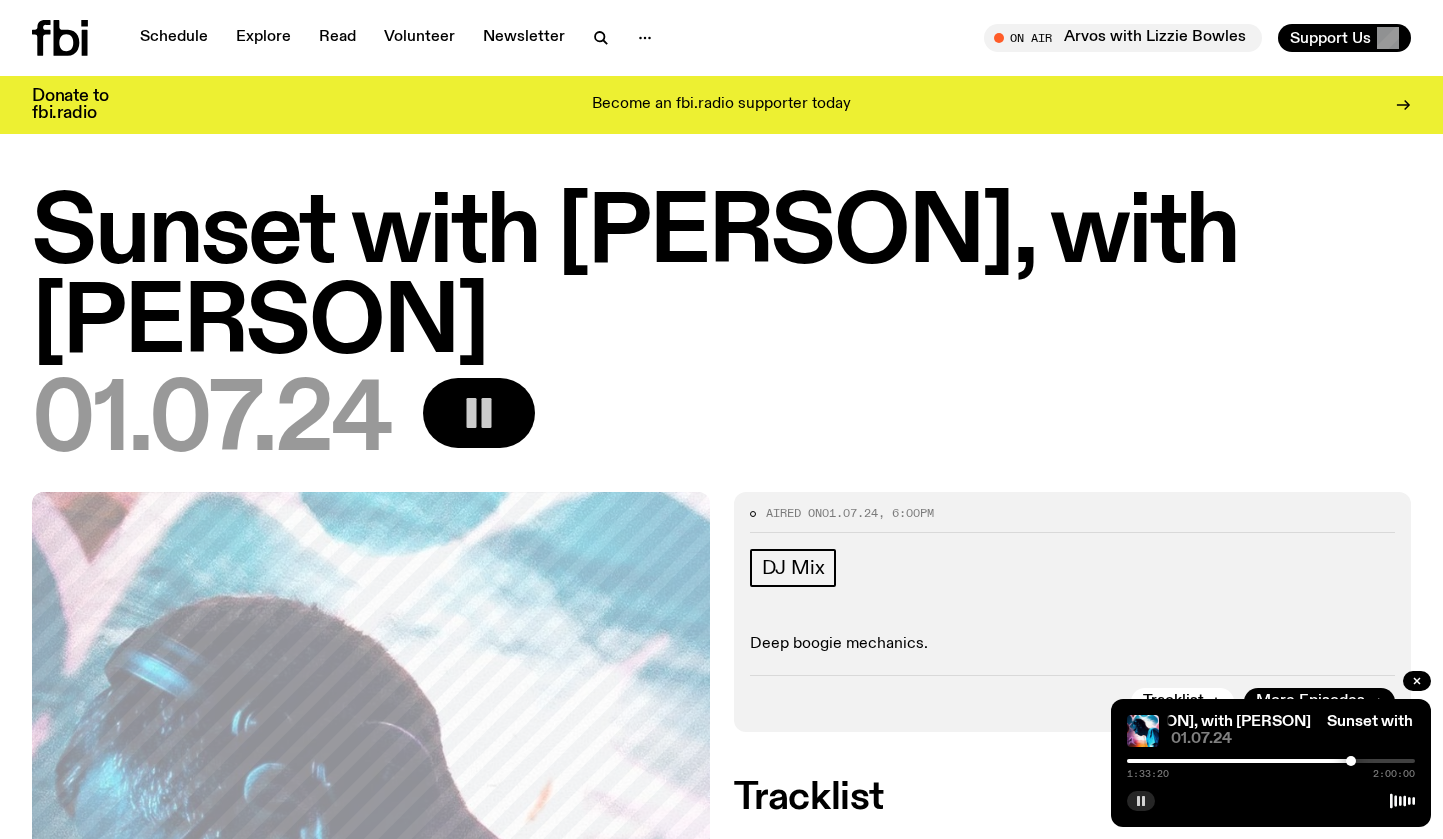drag, startPoint x: 1343, startPoint y: 760, endPoint x: 1353, endPoint y: 761, distance: 10.049875 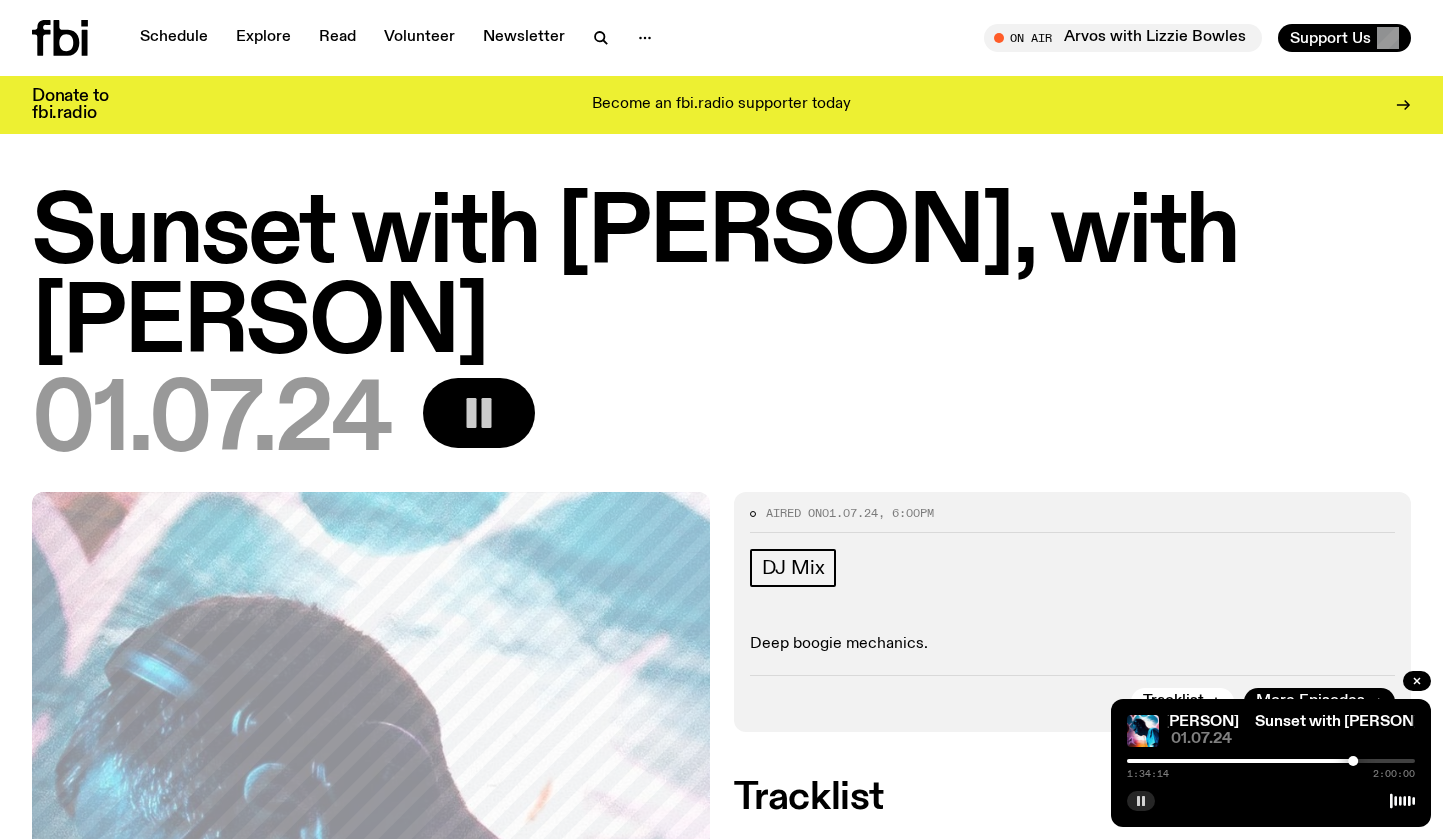 click 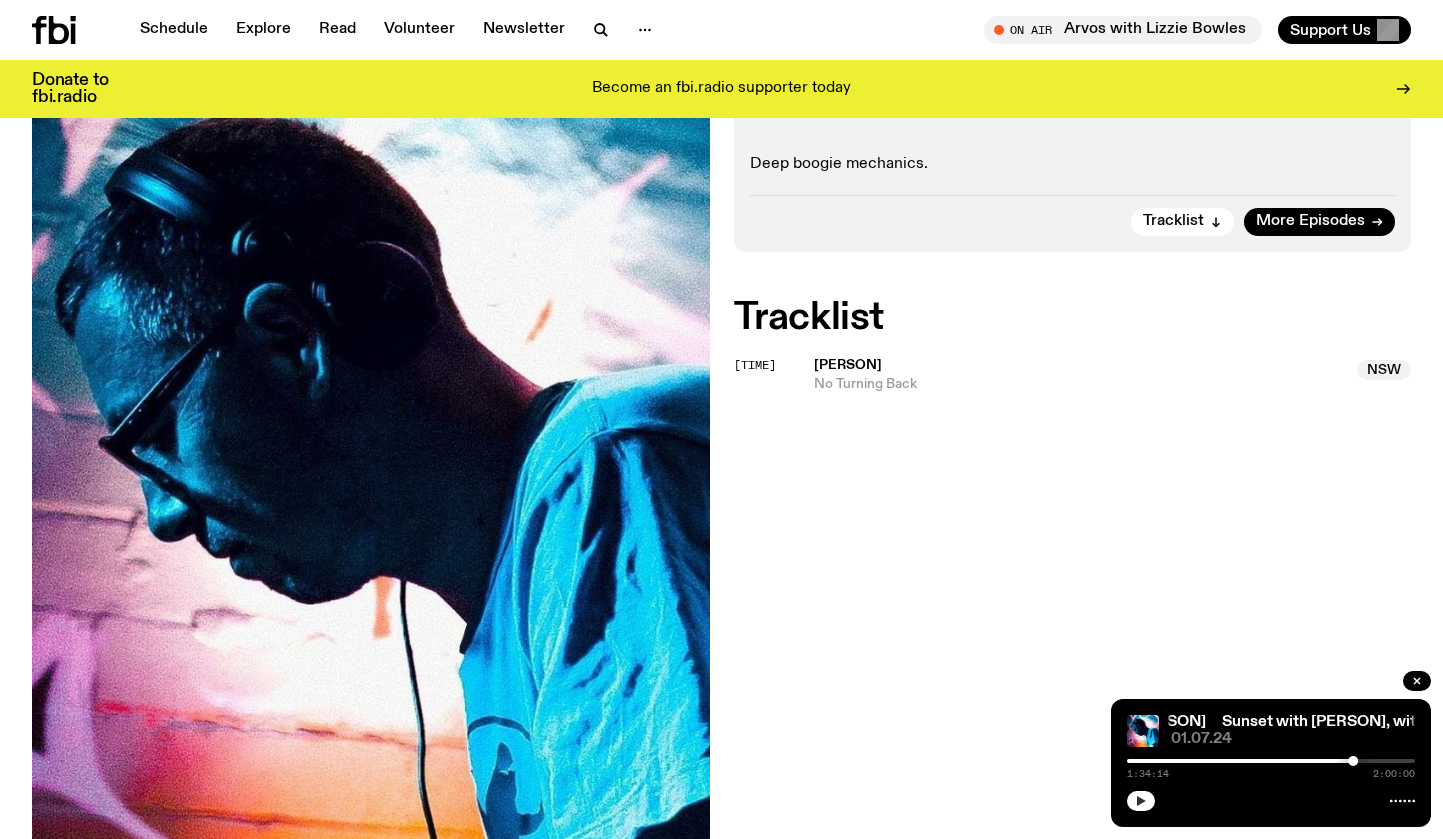 scroll, scrollTop: 468, scrollLeft: 0, axis: vertical 